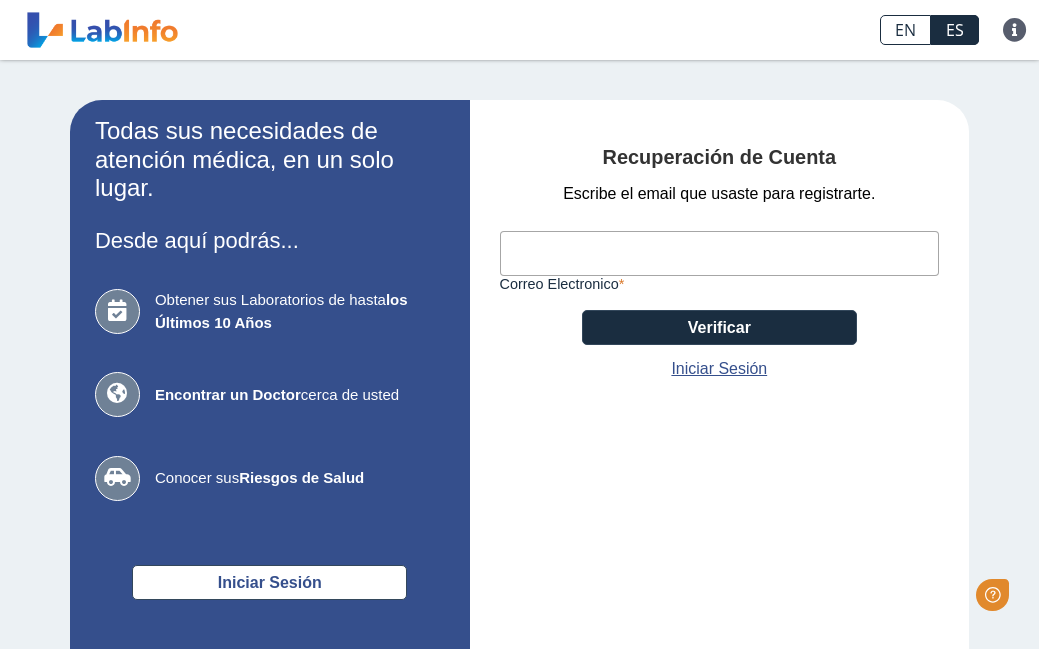 scroll, scrollTop: 0, scrollLeft: 0, axis: both 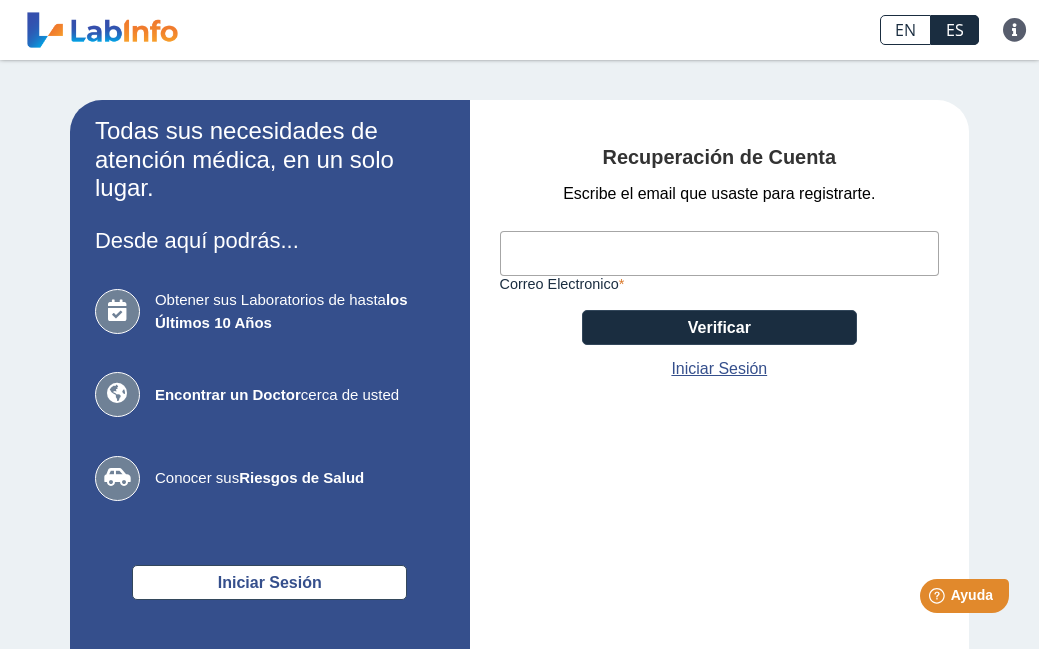 click on "Correo Electronico" at bounding box center (720, 253) 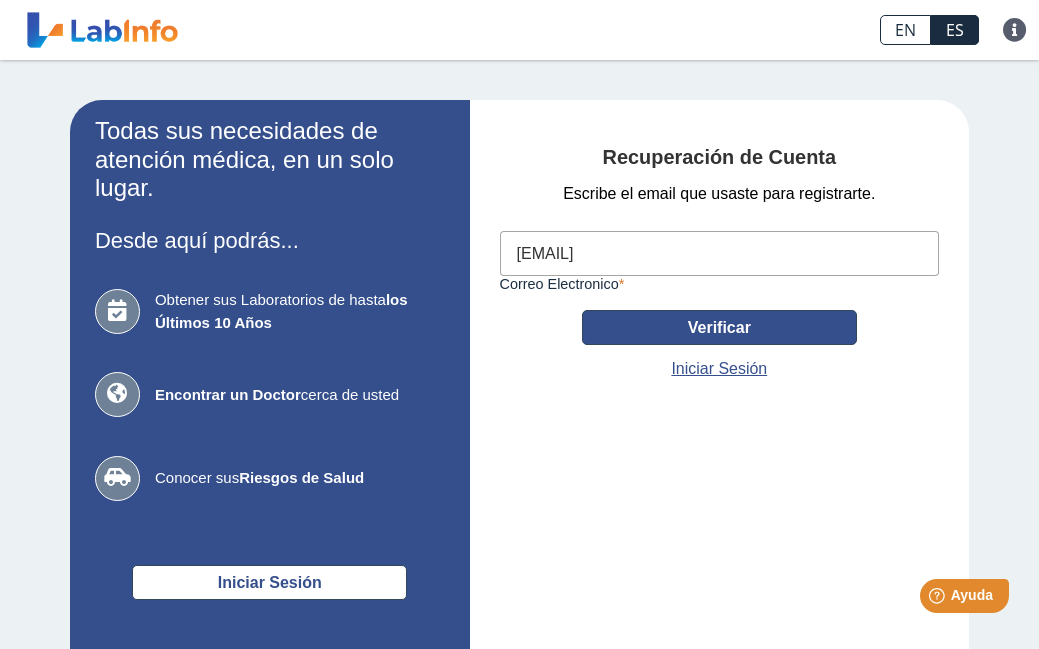 type on "[EMAIL]" 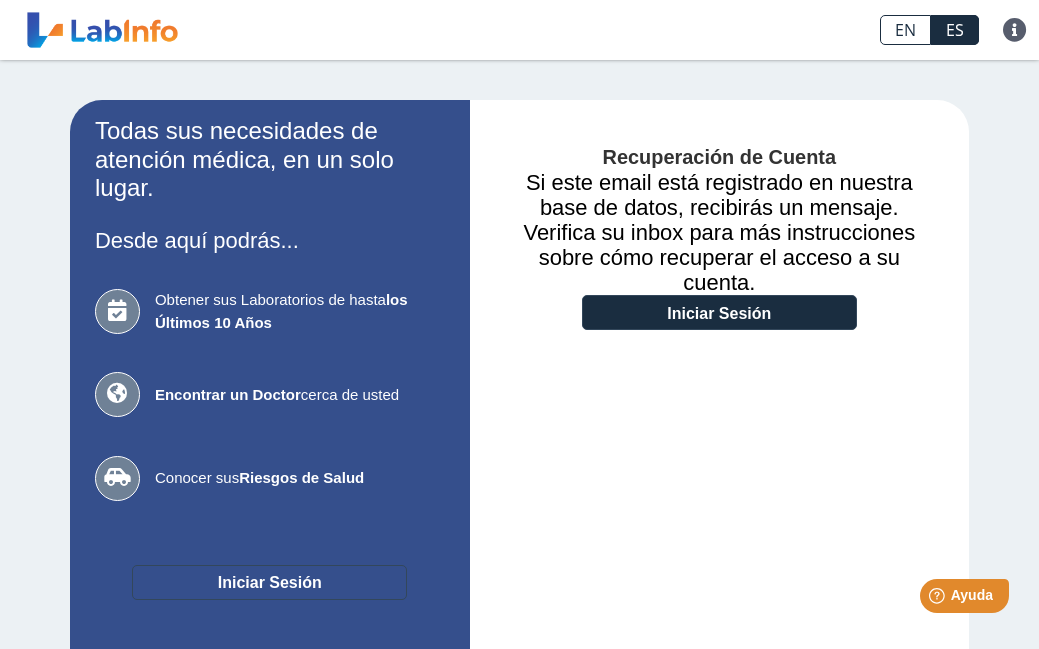 click on "Iniciar Sesión" 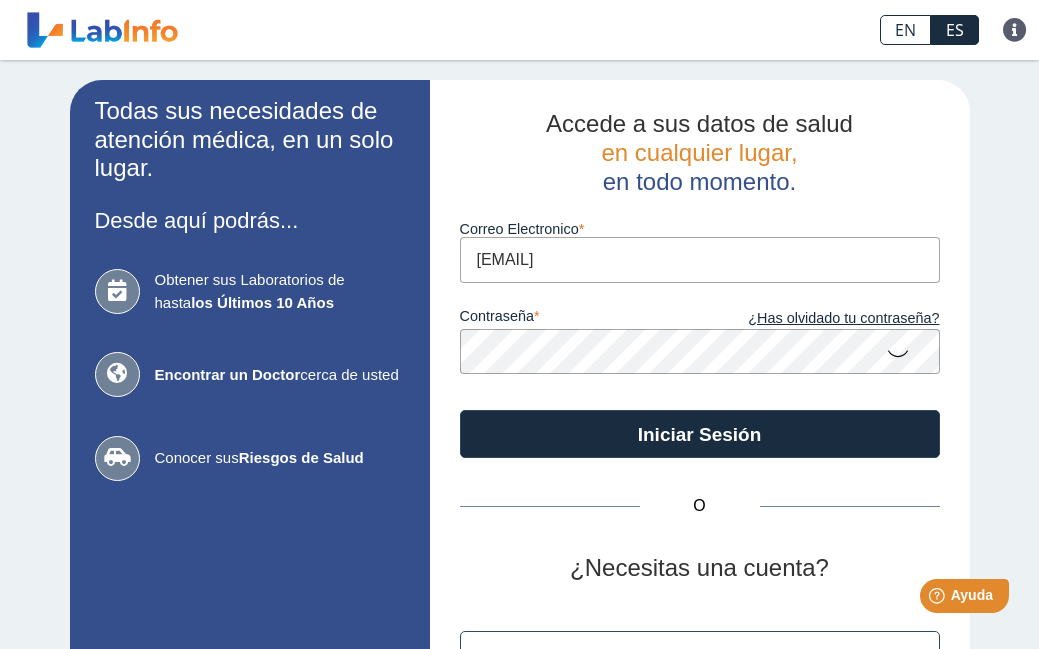 type on "[EMAIL]" 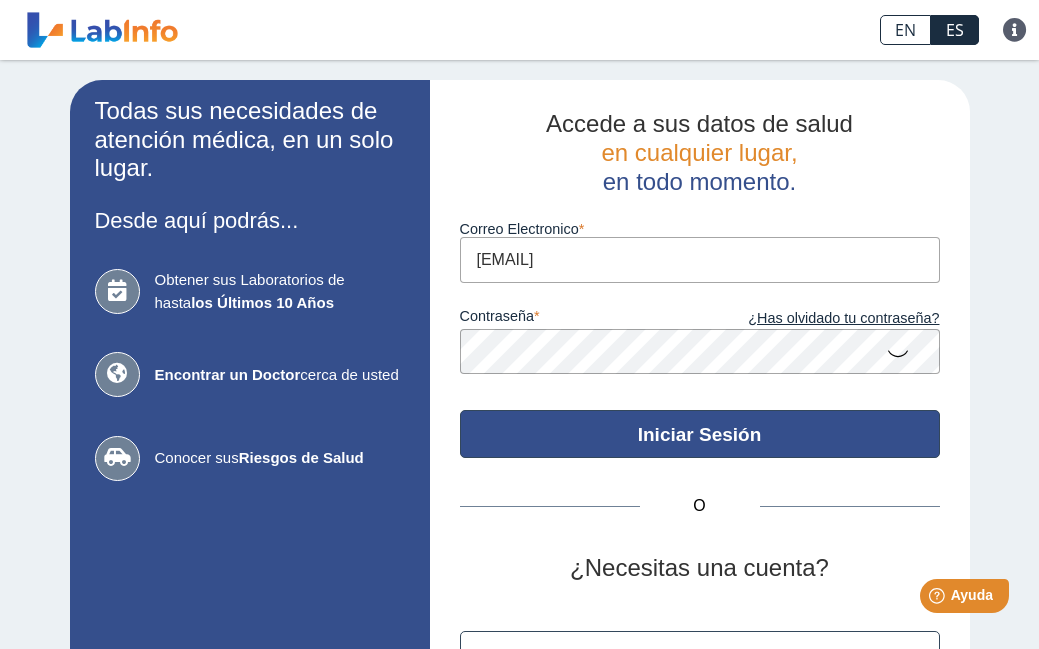 click on "Iniciar Sesión" 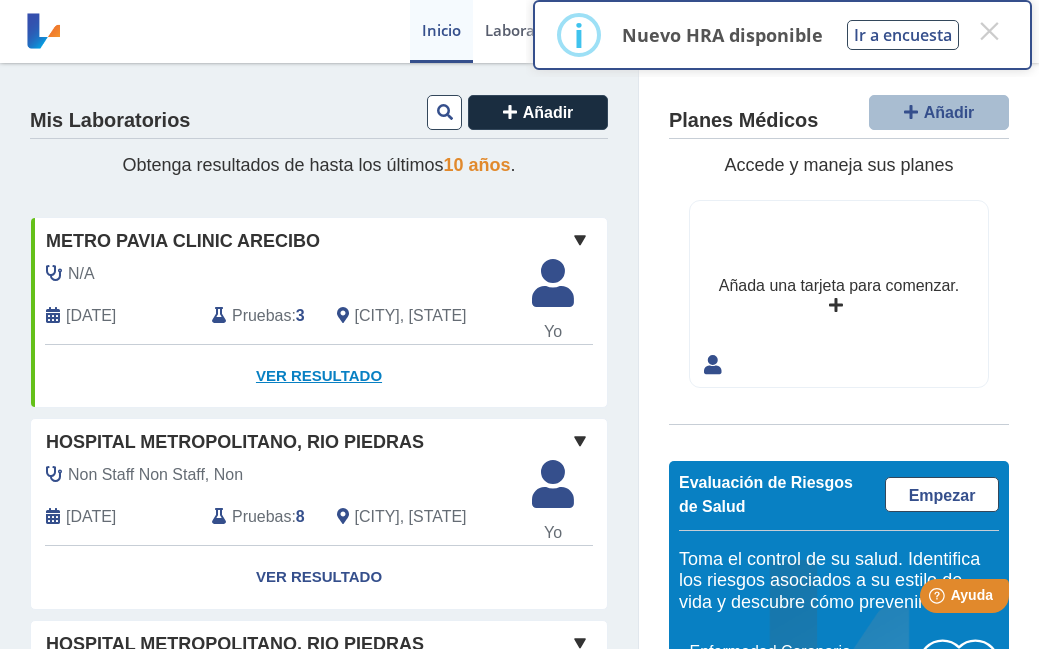 click on "Ver Resultado" 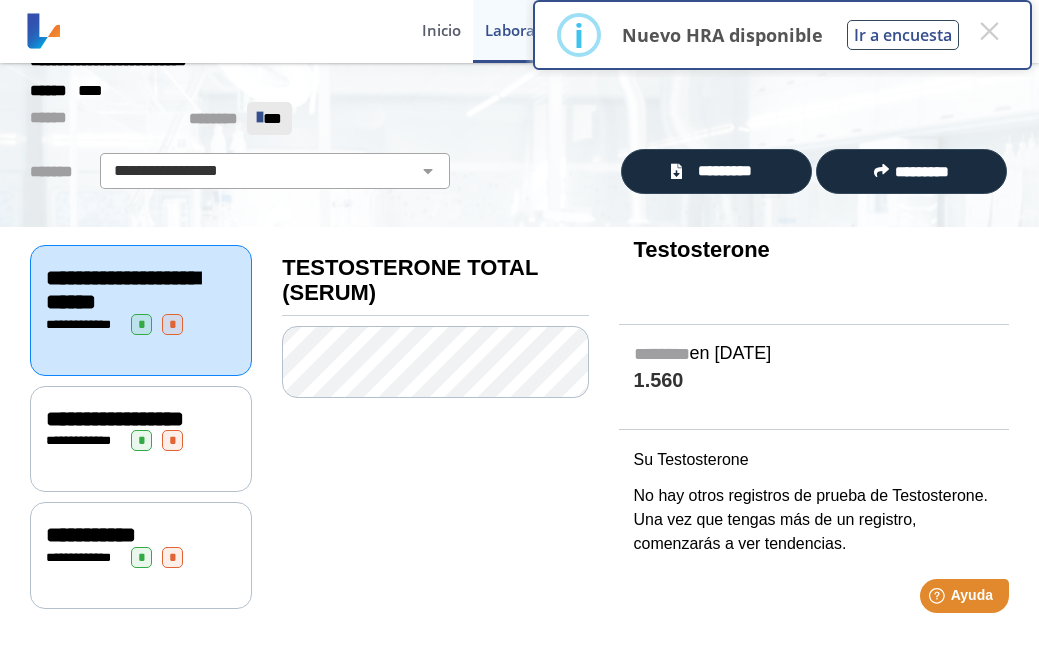scroll, scrollTop: 85, scrollLeft: 0, axis: vertical 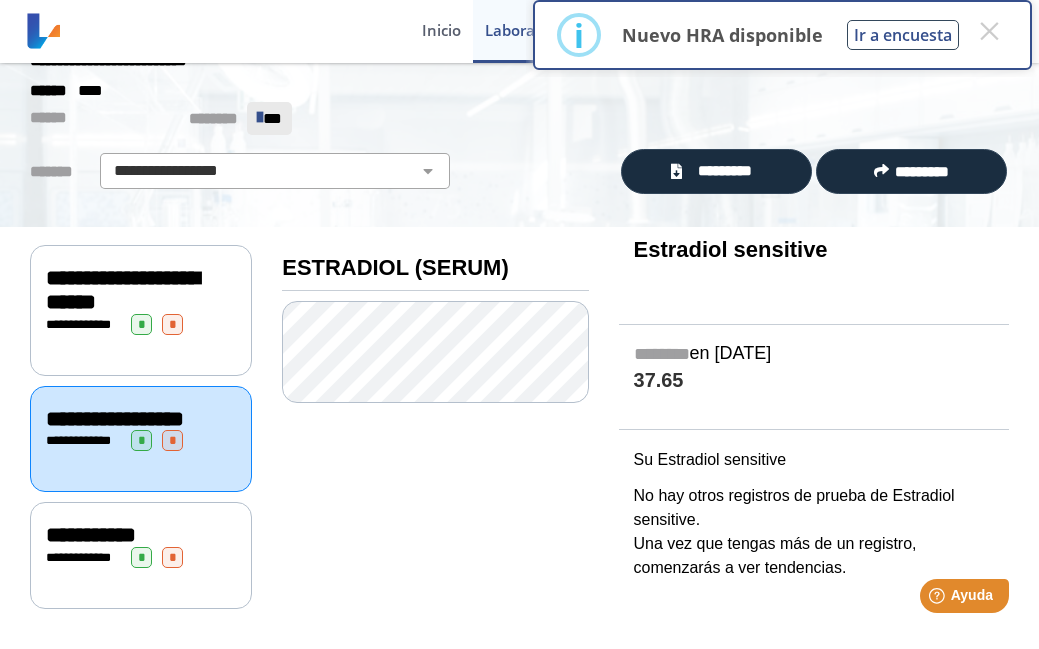 click on "**********" 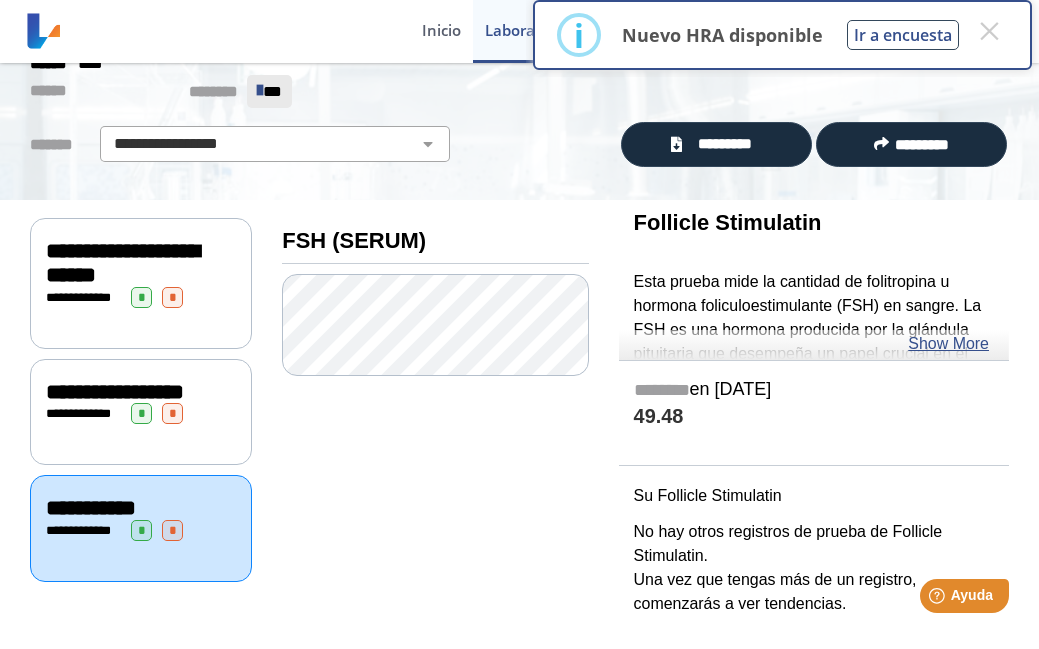 scroll, scrollTop: 102, scrollLeft: 0, axis: vertical 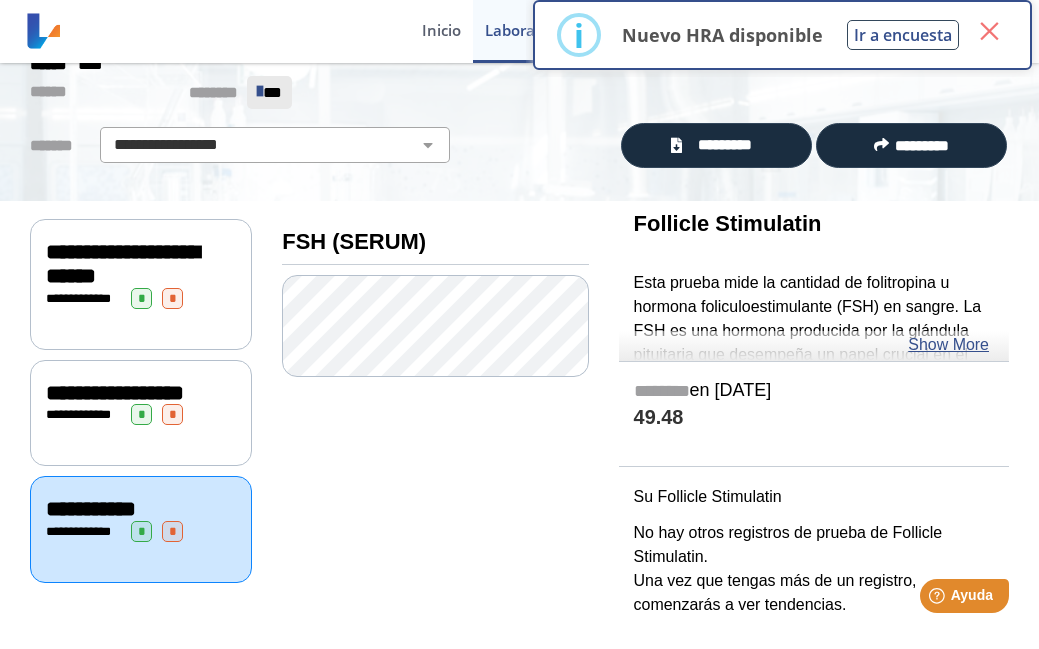 click on "×" at bounding box center [989, 31] 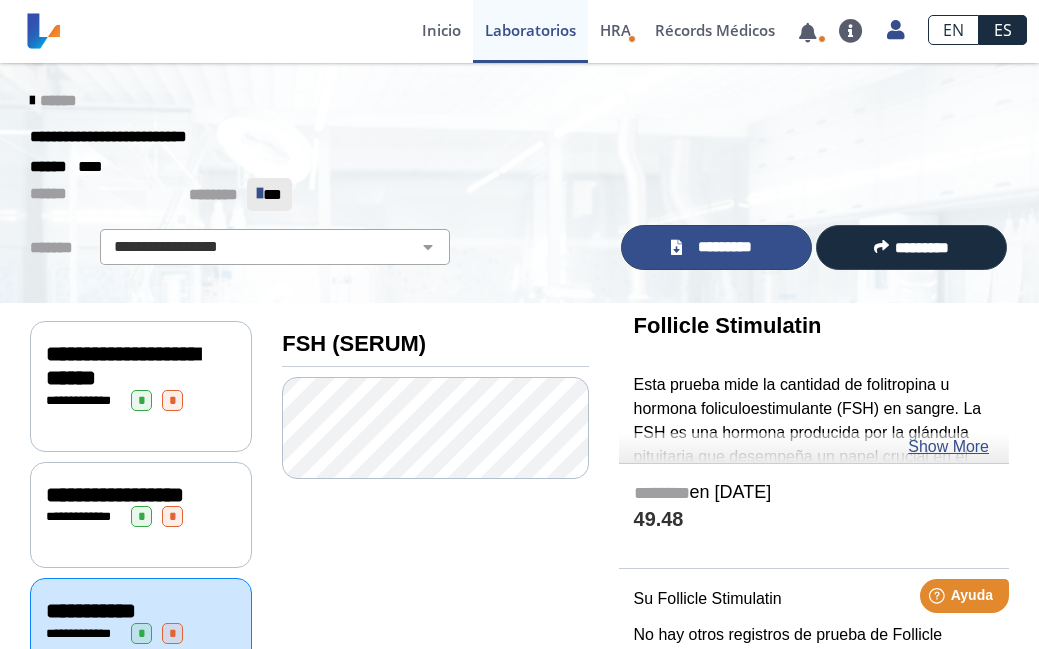 scroll, scrollTop: 0, scrollLeft: 0, axis: both 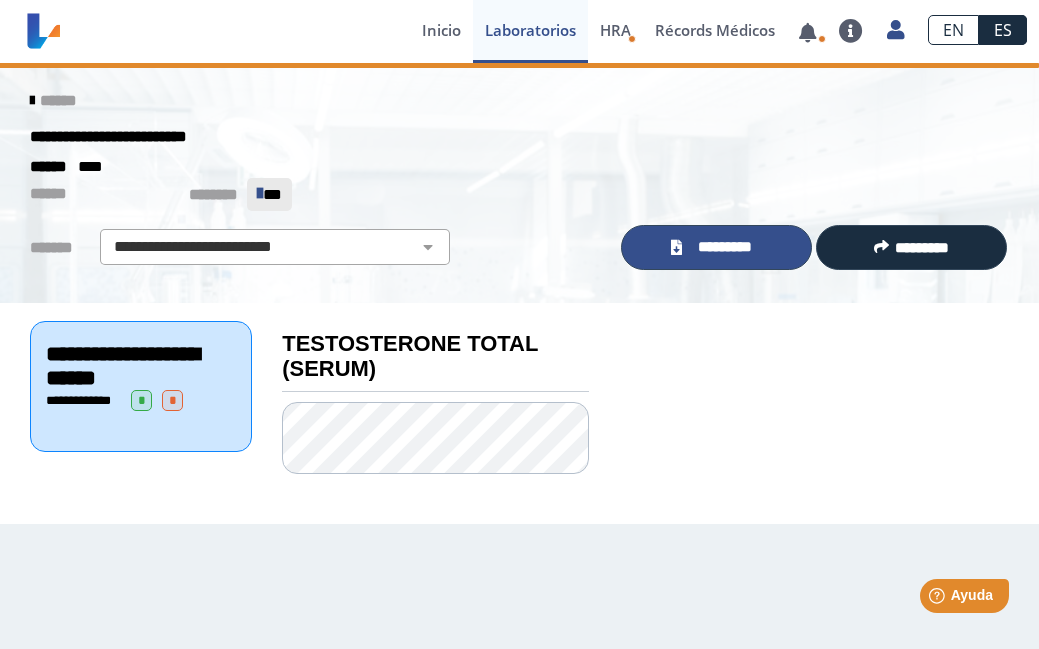 click on "*********" 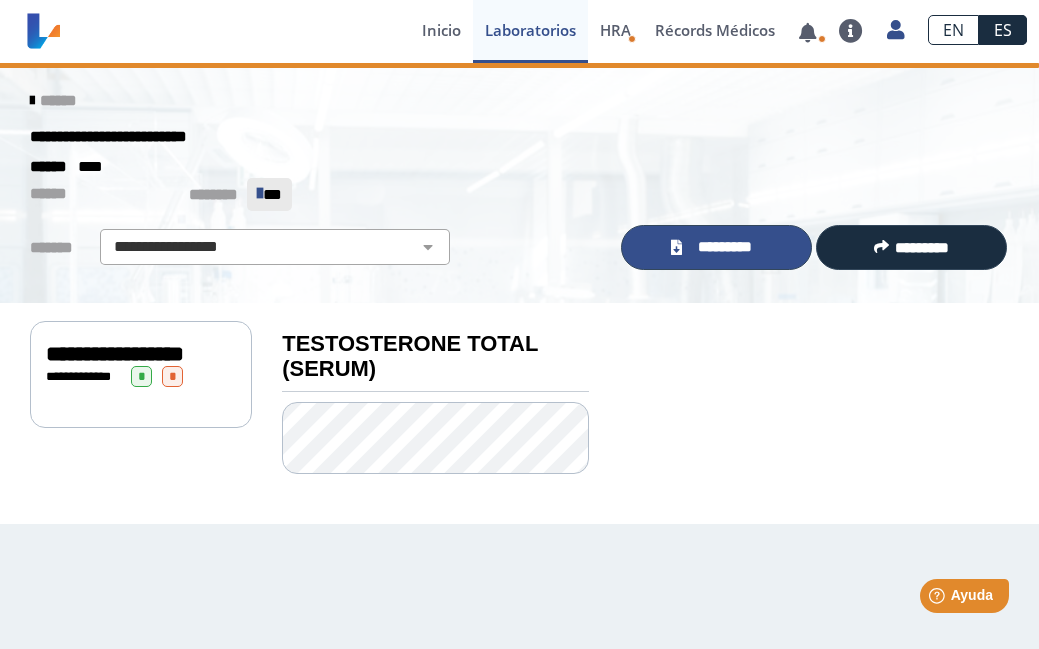 click on "*********" 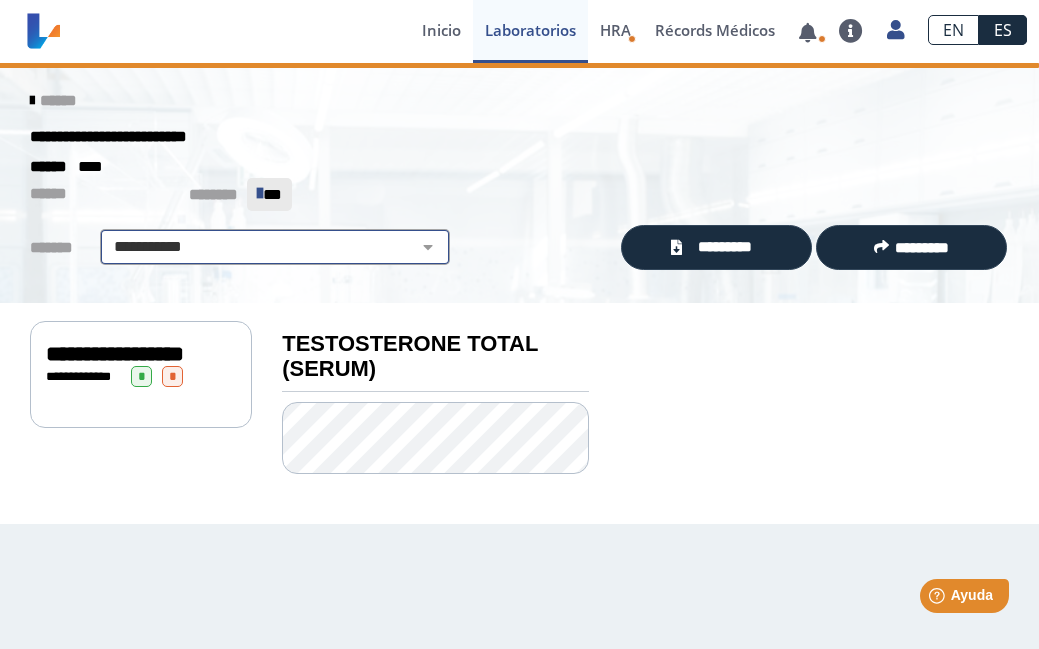 select on "**********" 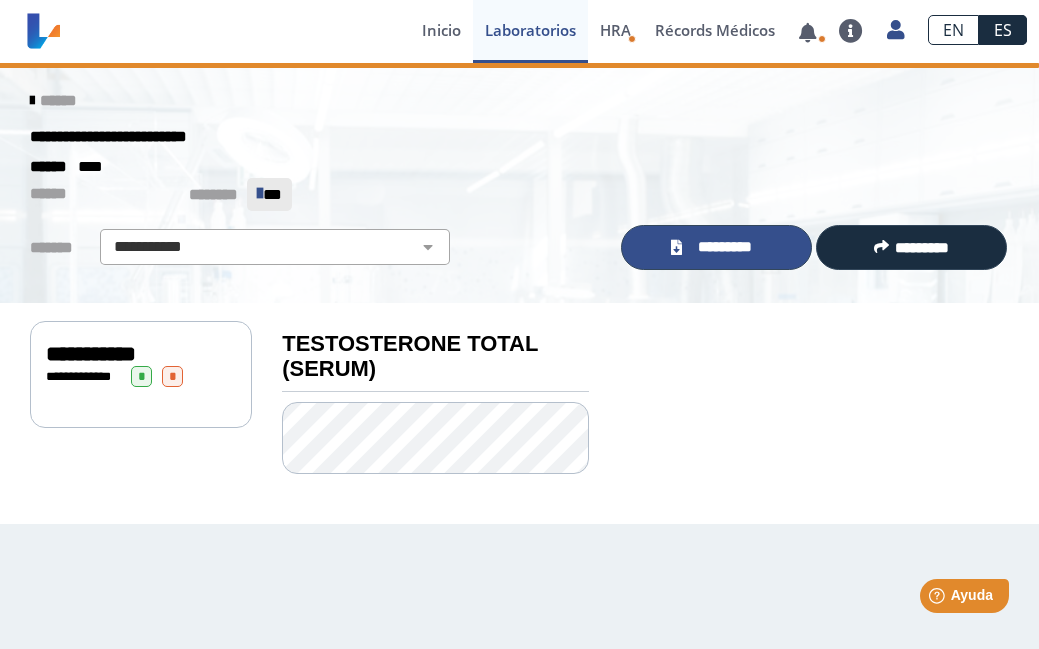 click 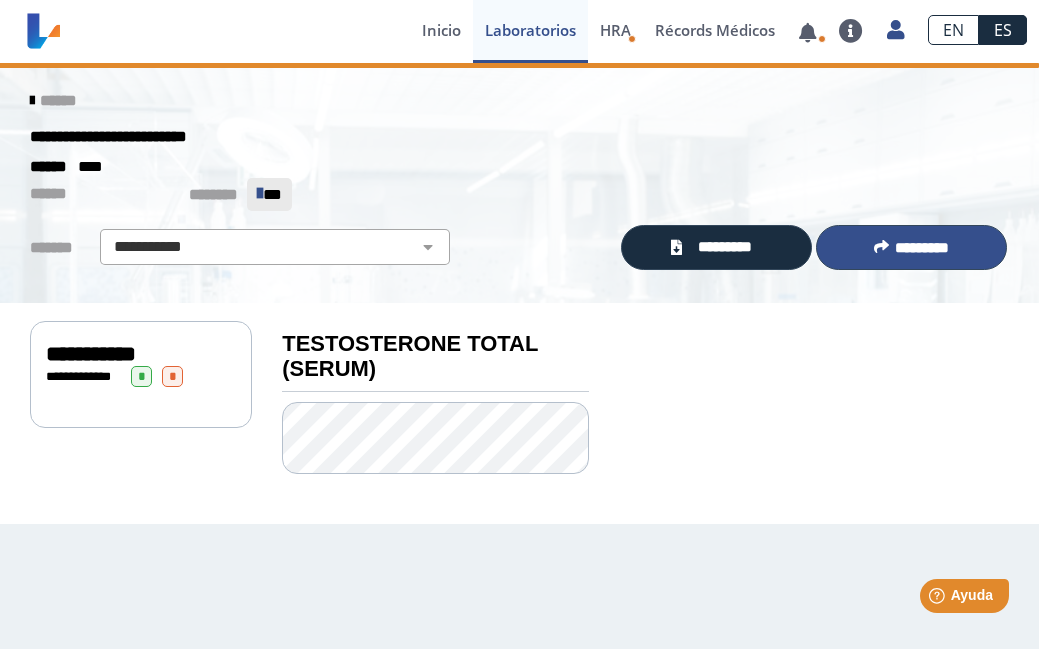 click on "*********" 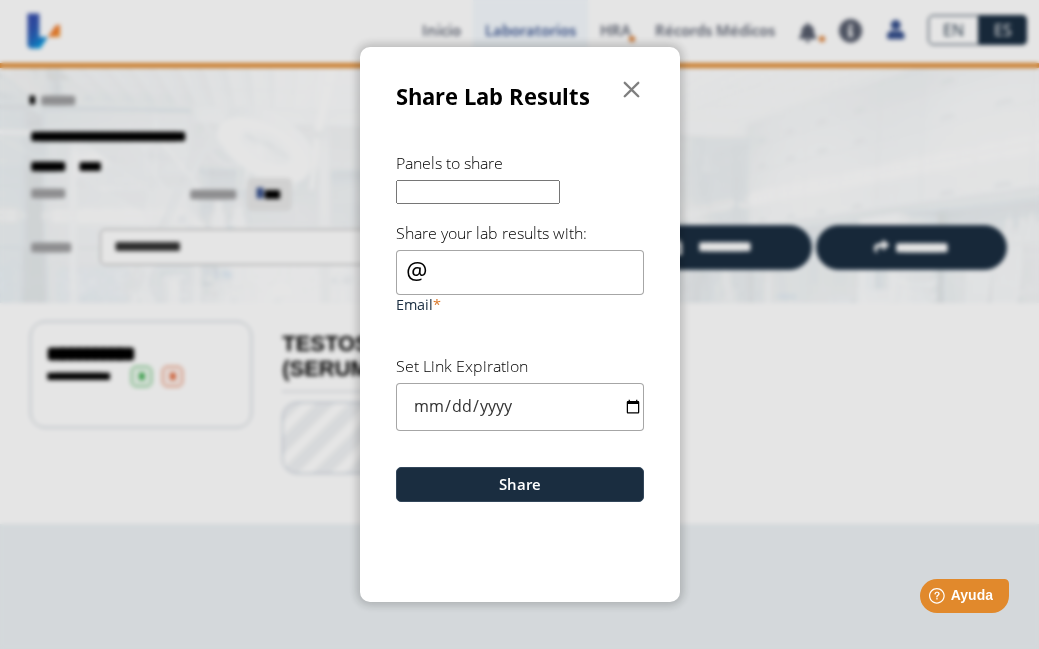 click on "Email" at bounding box center [520, 272] 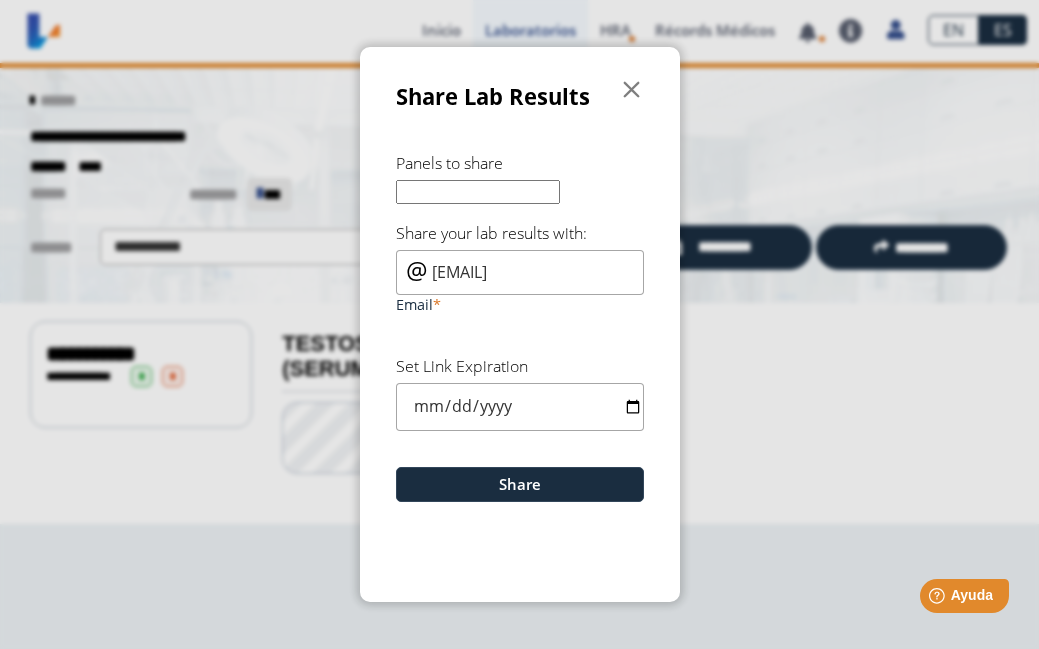 type on "[EMAIL]" 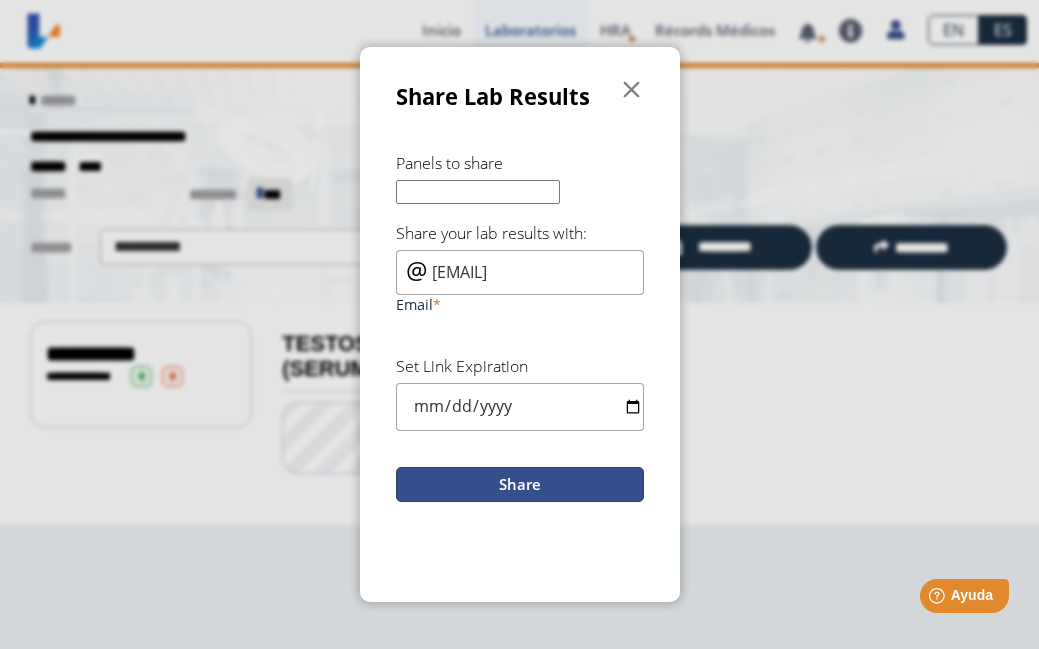 click on "Share" 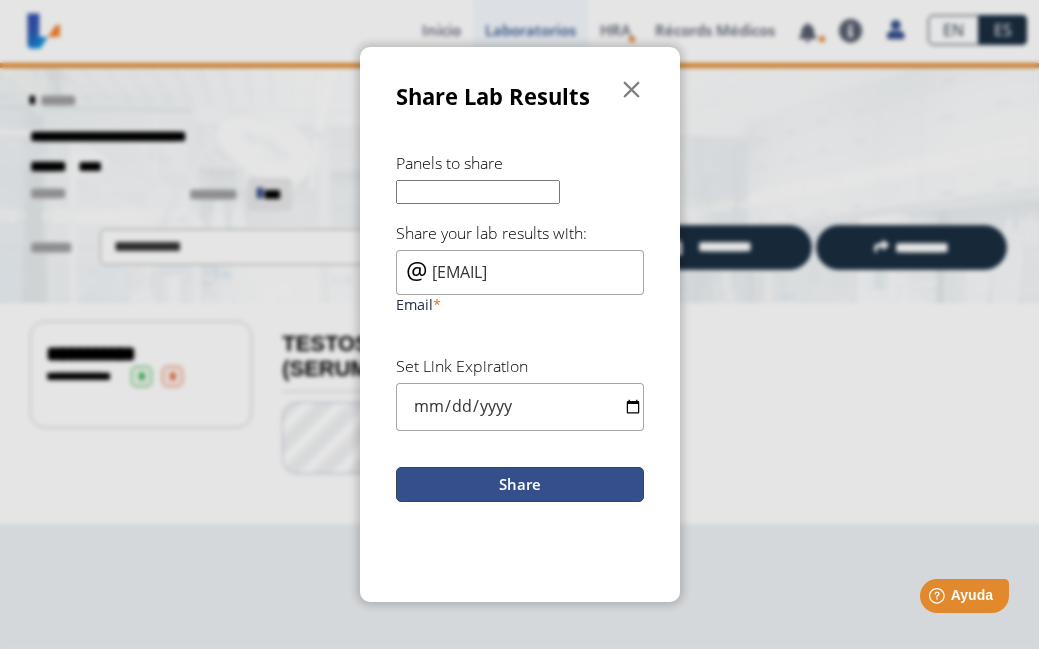 click on "Share" 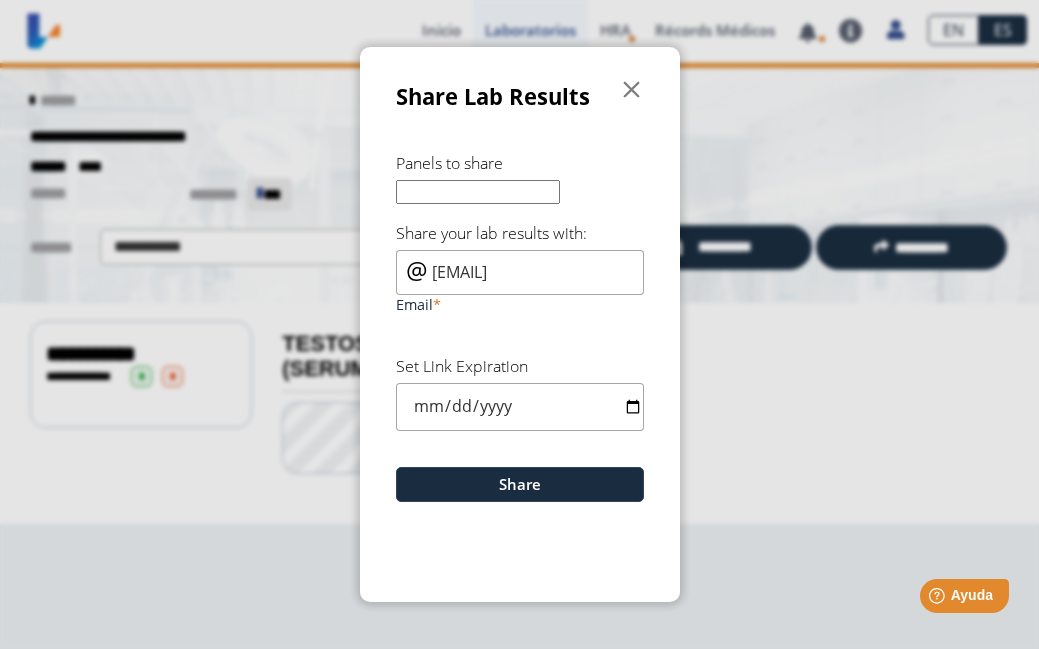 drag, startPoint x: 616, startPoint y: 269, endPoint x: 429, endPoint y: 268, distance: 187.00267 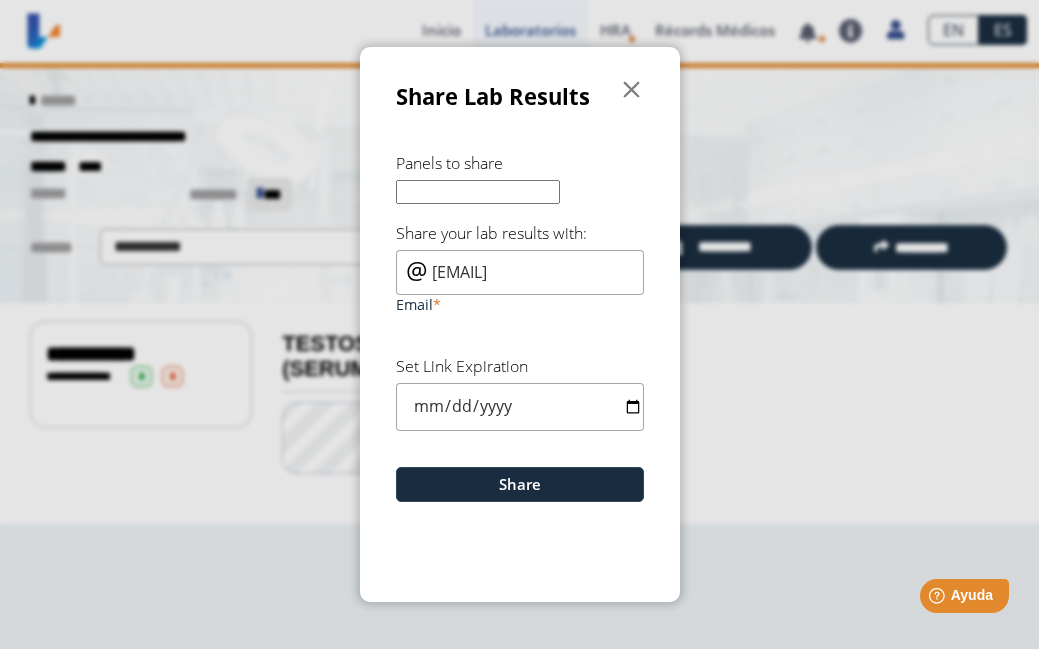 click on "[EMAIL]" at bounding box center (520, 272) 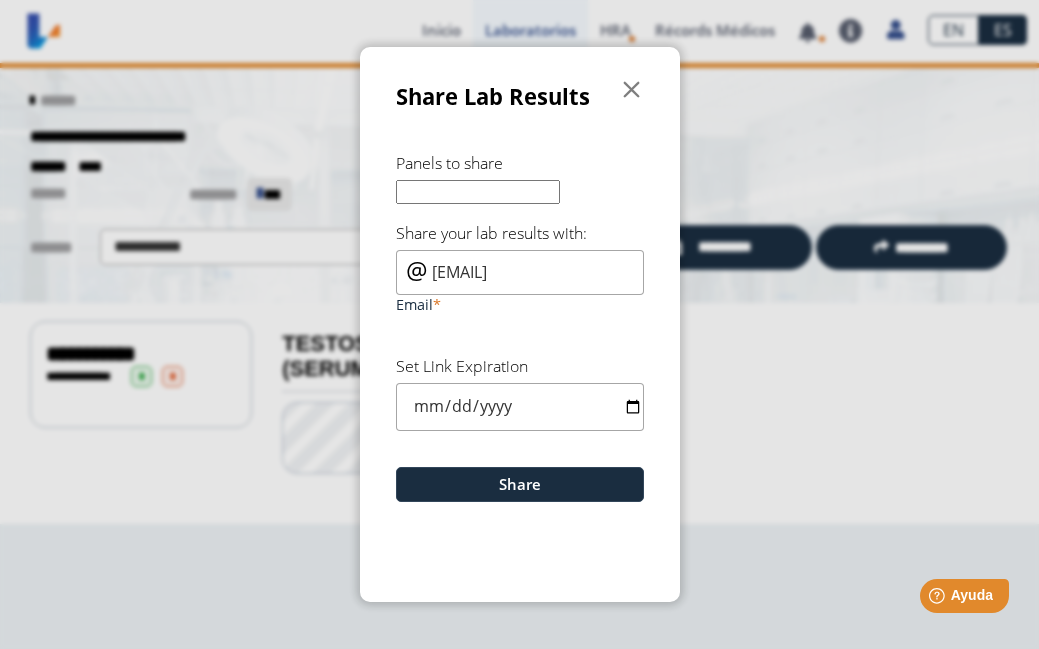 click on "[EMAIL] Email" 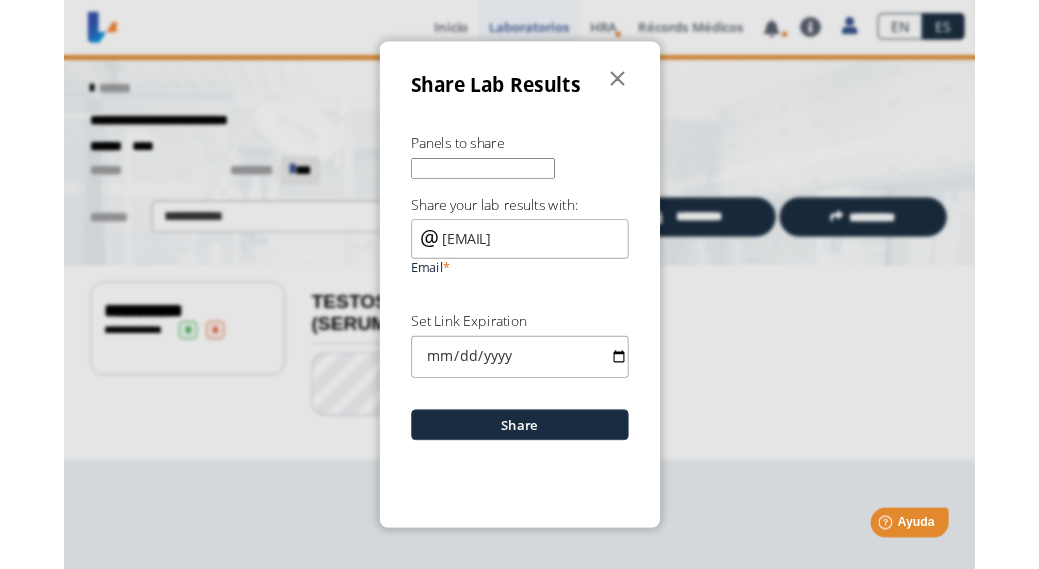 scroll, scrollTop: 0, scrollLeft: 0, axis: both 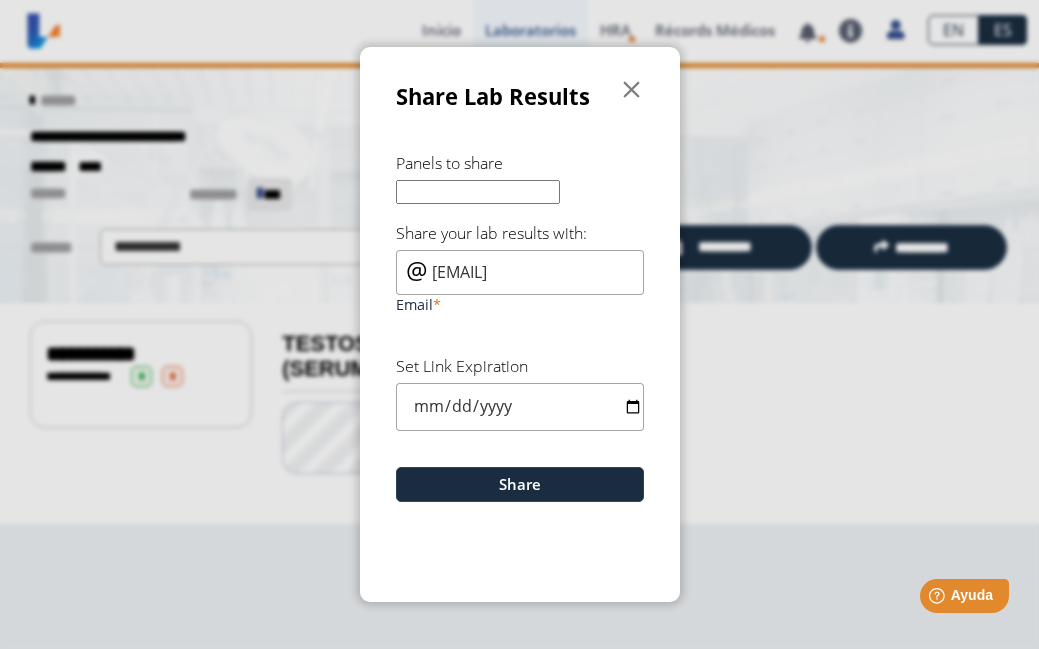 click at bounding box center (520, 406) 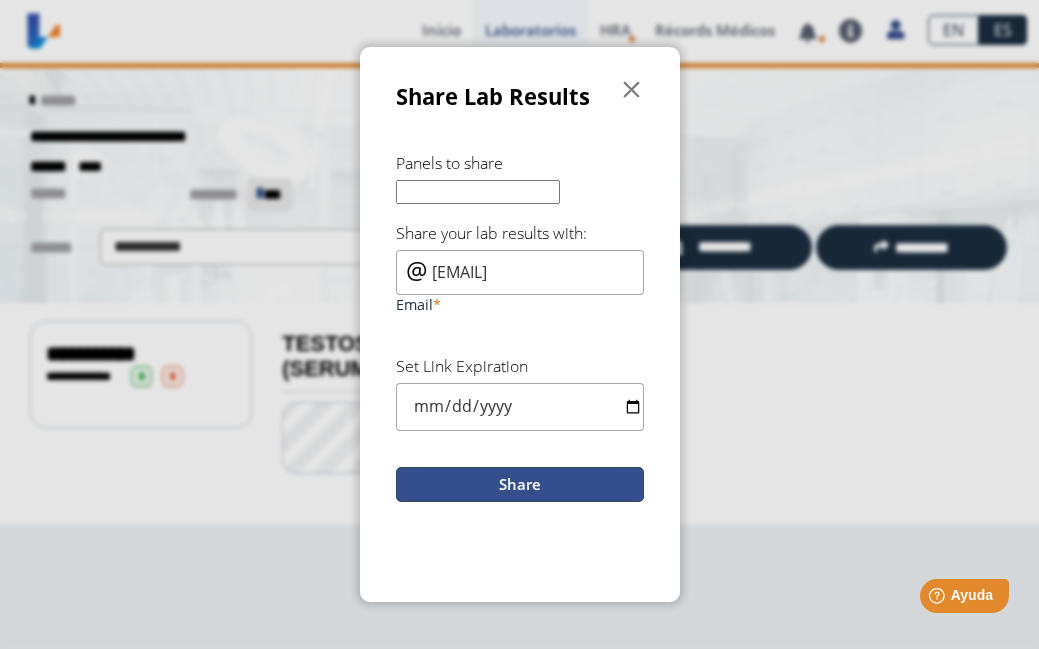 click on "Share" 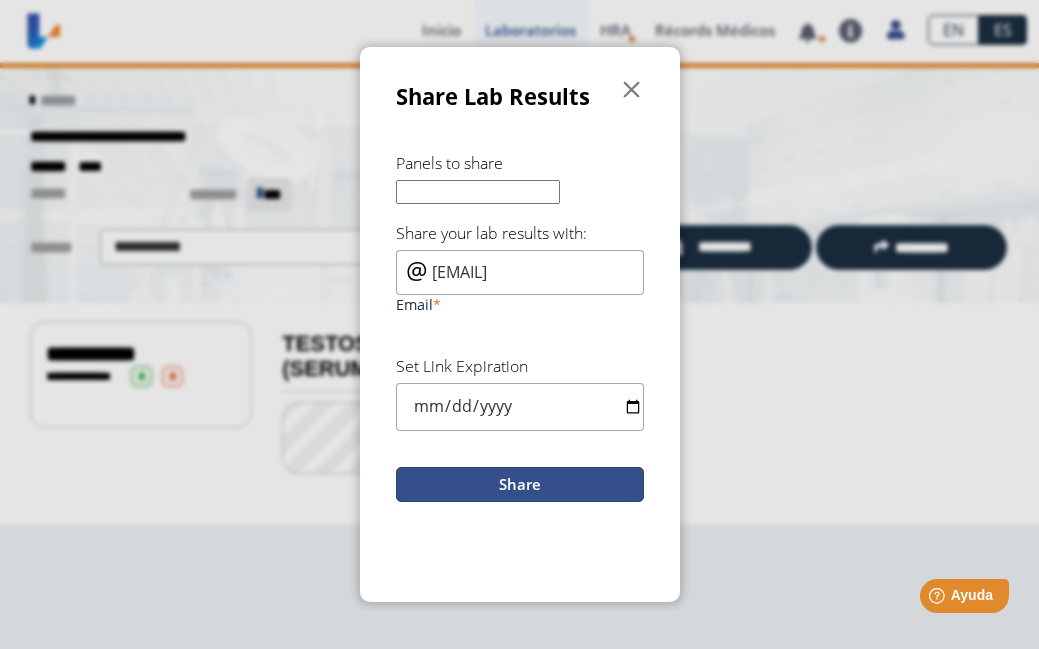 click on "Share" 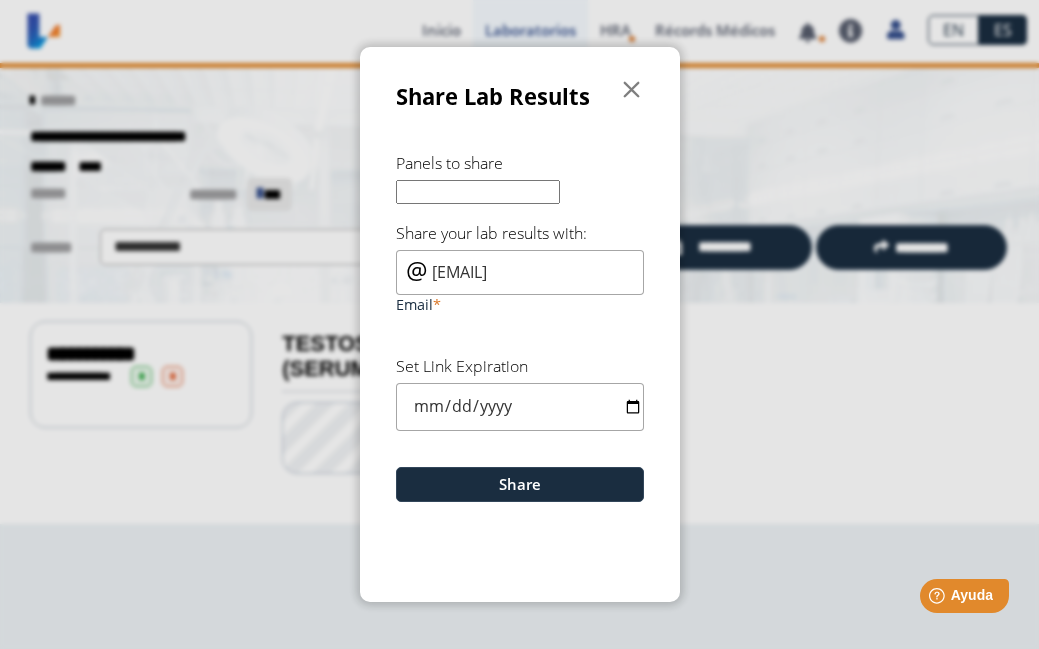 click on "Share Lab Results " 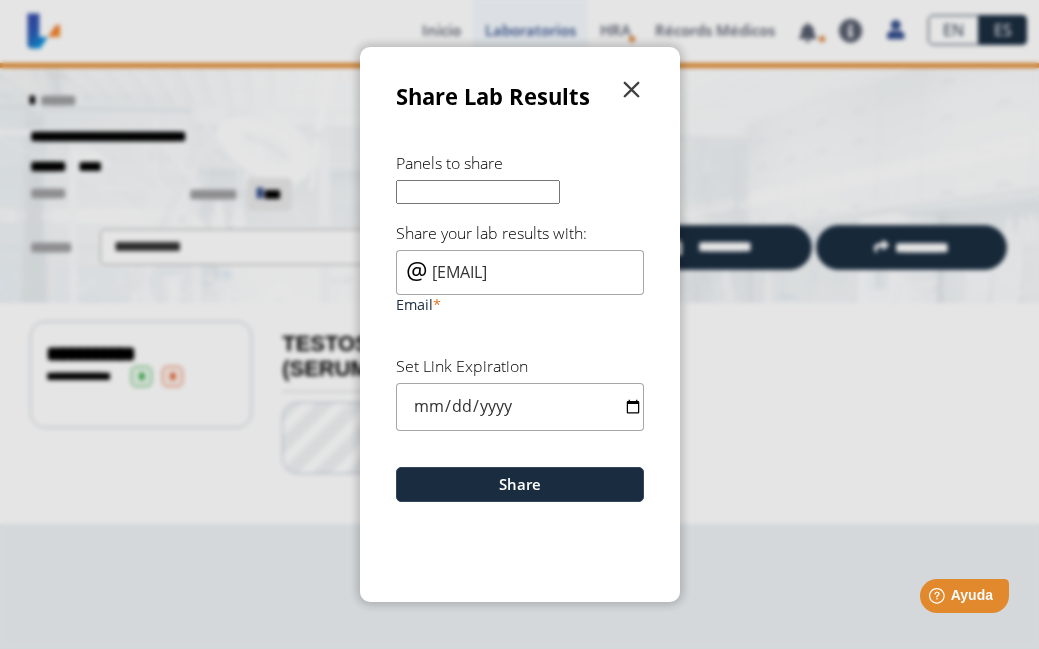 click on "" 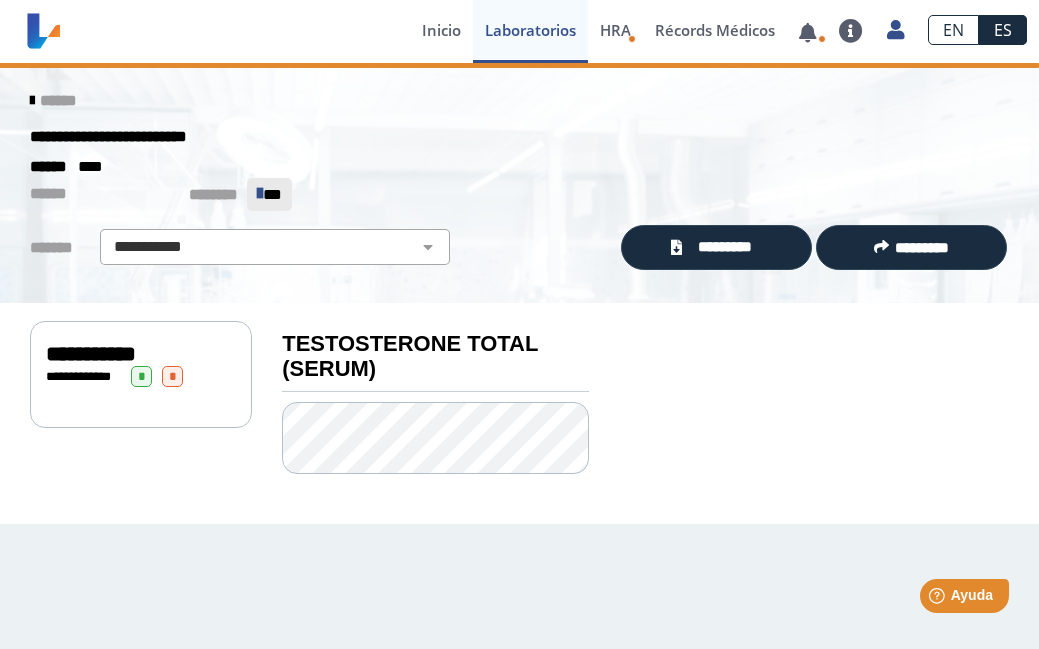 click on "[CREDIT_CARD]" 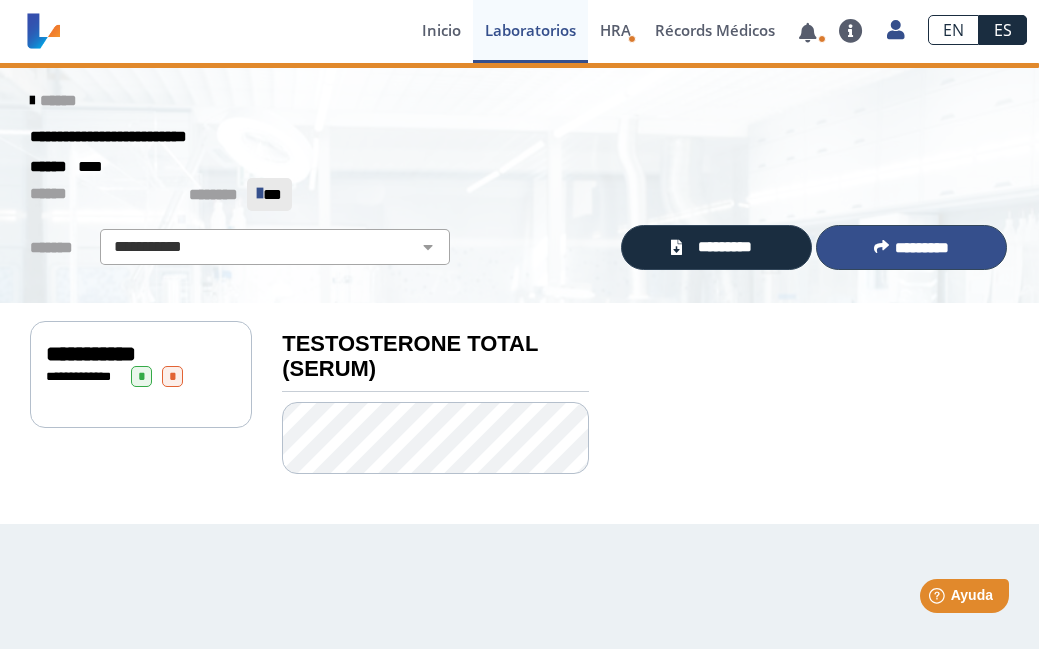 click on "*********" 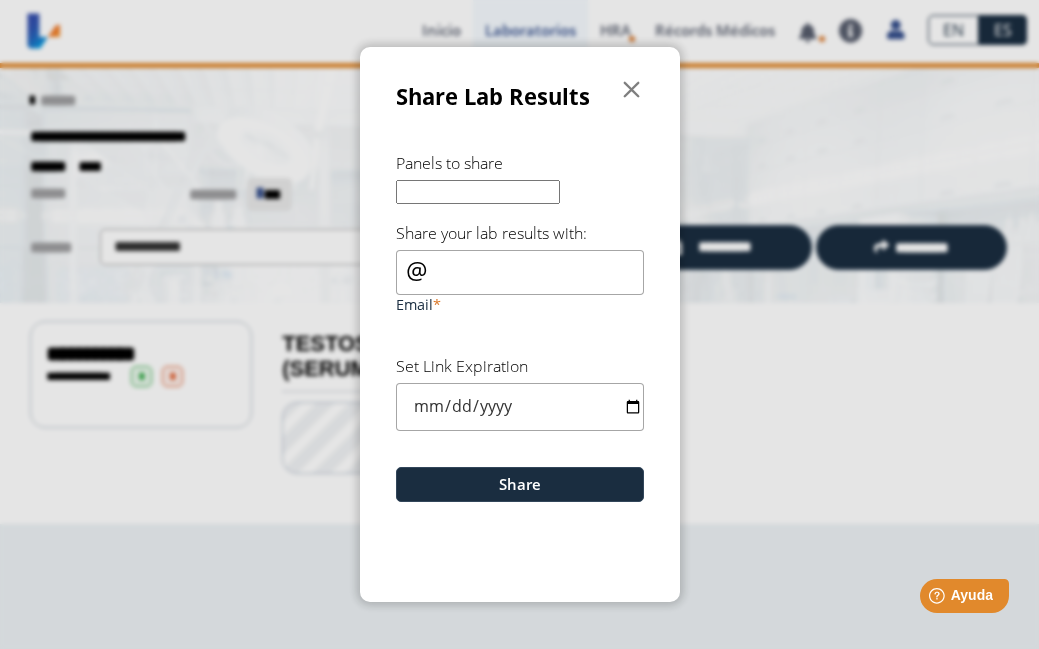 click on "Email" at bounding box center (520, 272) 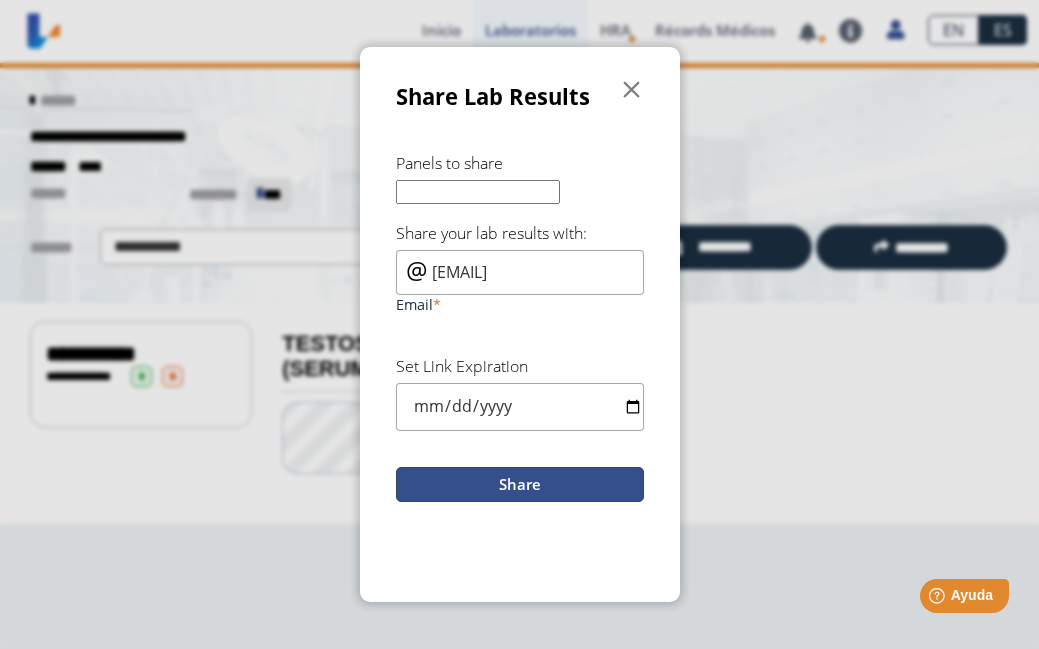 type on "[EMAIL]" 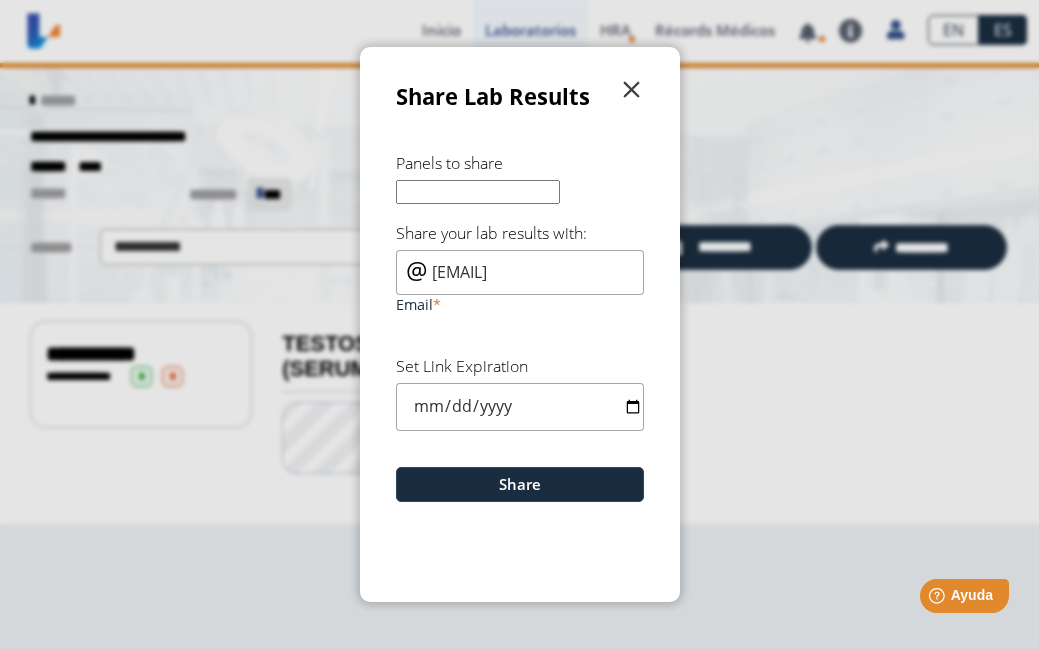click on "" 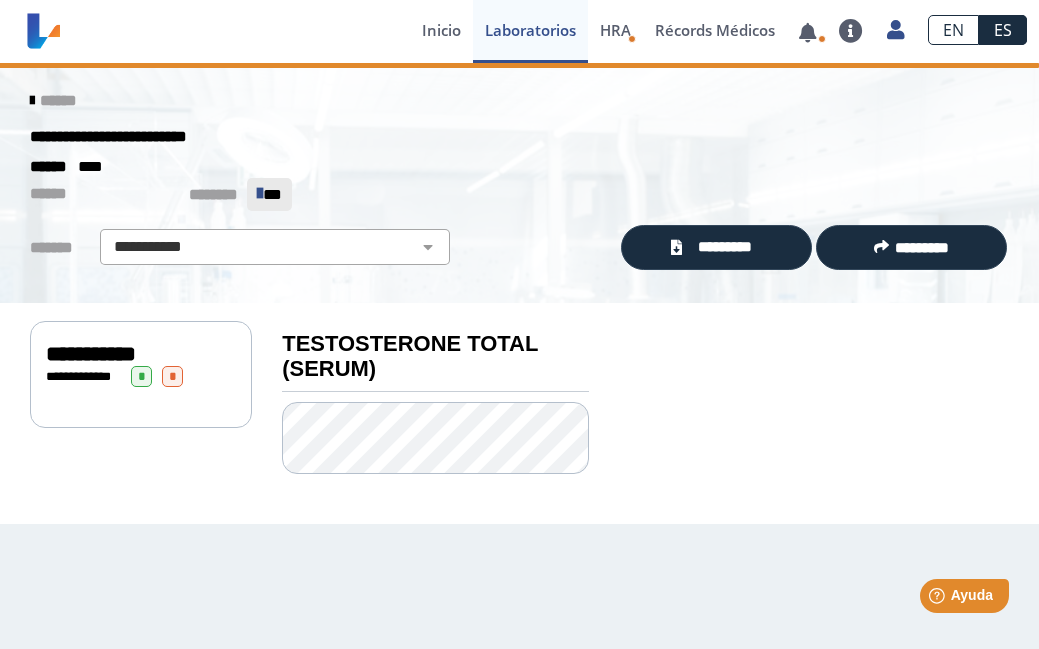 click on "******" 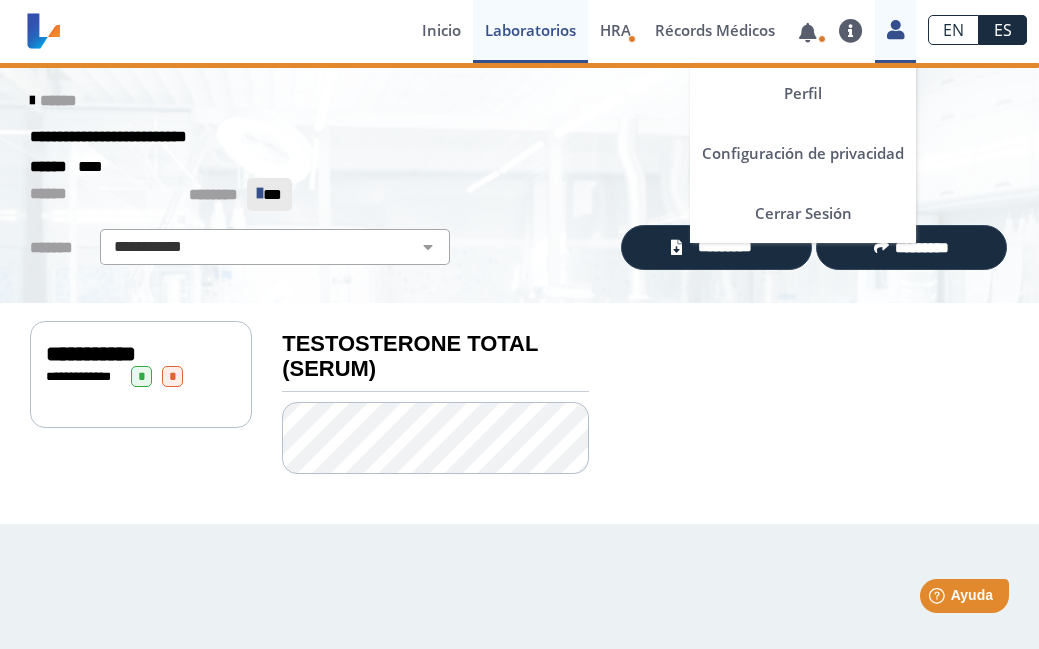click at bounding box center [895, 29] 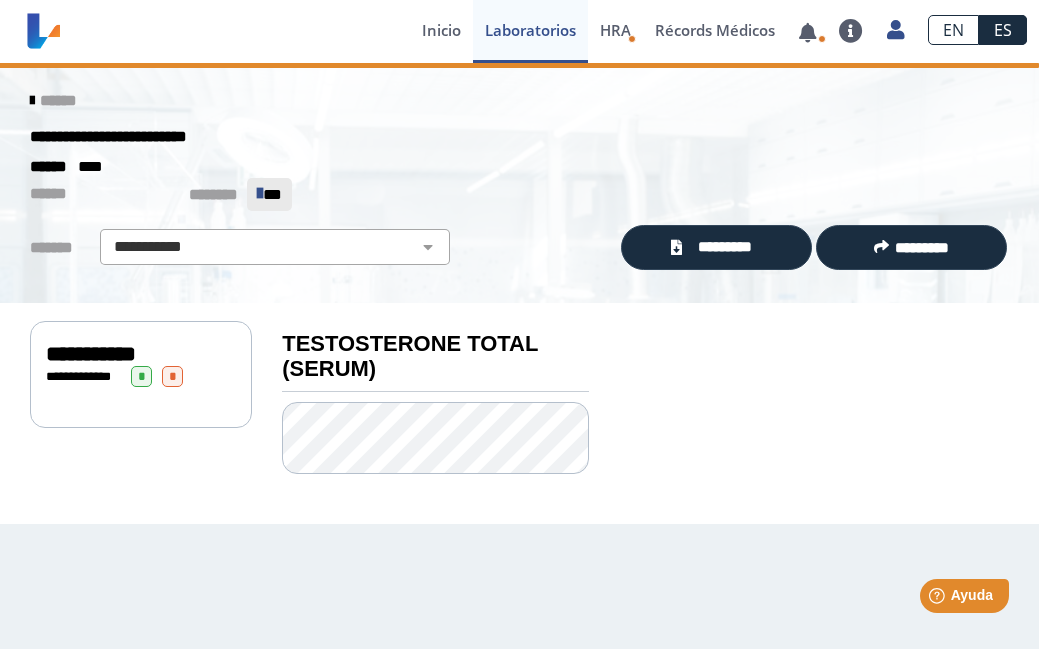 click on "[CREDIT_CARD]   [CREDIT_CARD] [CREDIT_CARD] [CREDIT_CARD]" 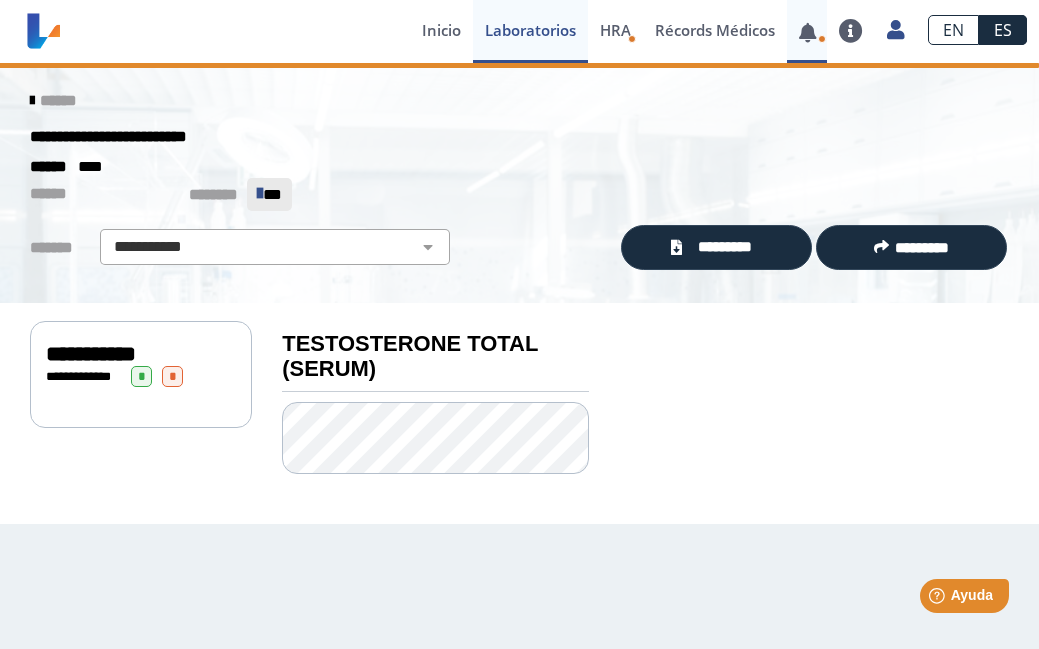click at bounding box center (807, 32) 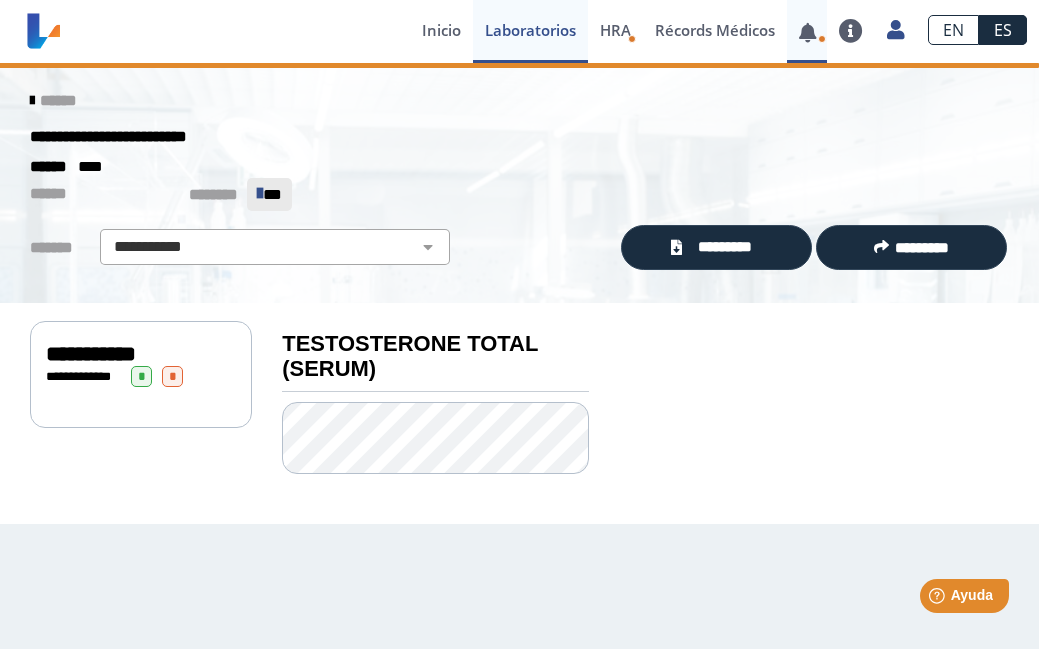 click at bounding box center [807, 32] 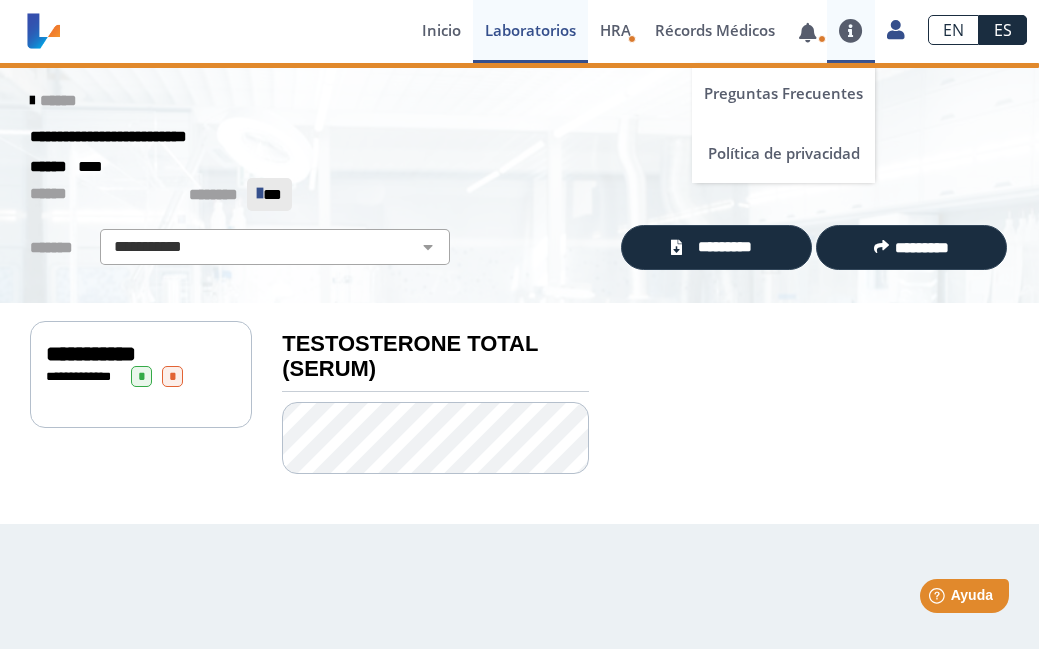 click at bounding box center [851, 31] 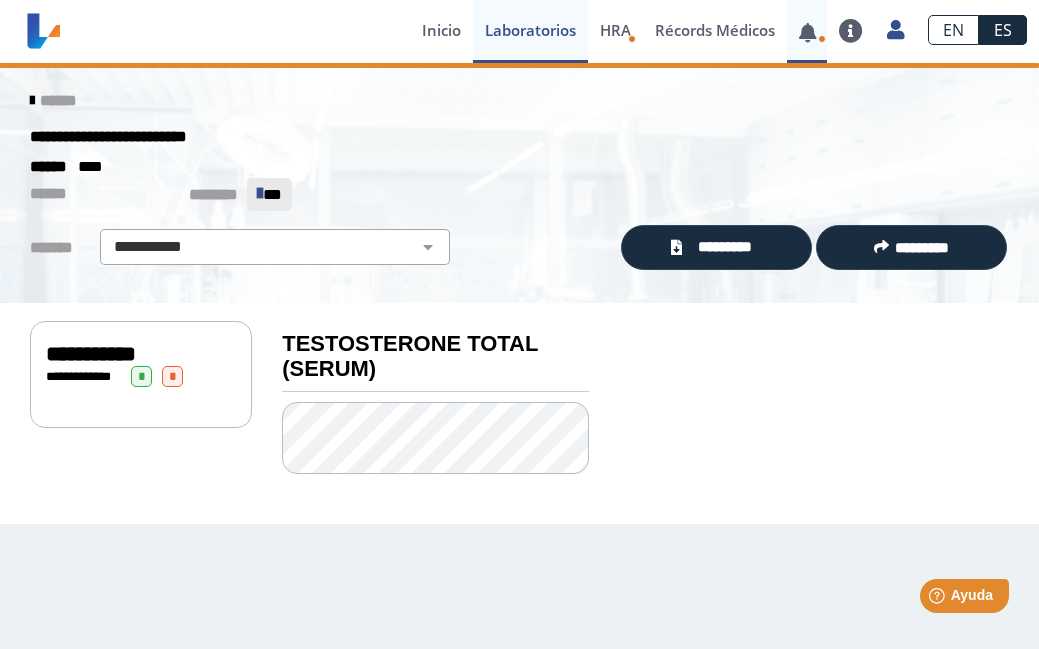click at bounding box center (807, 32) 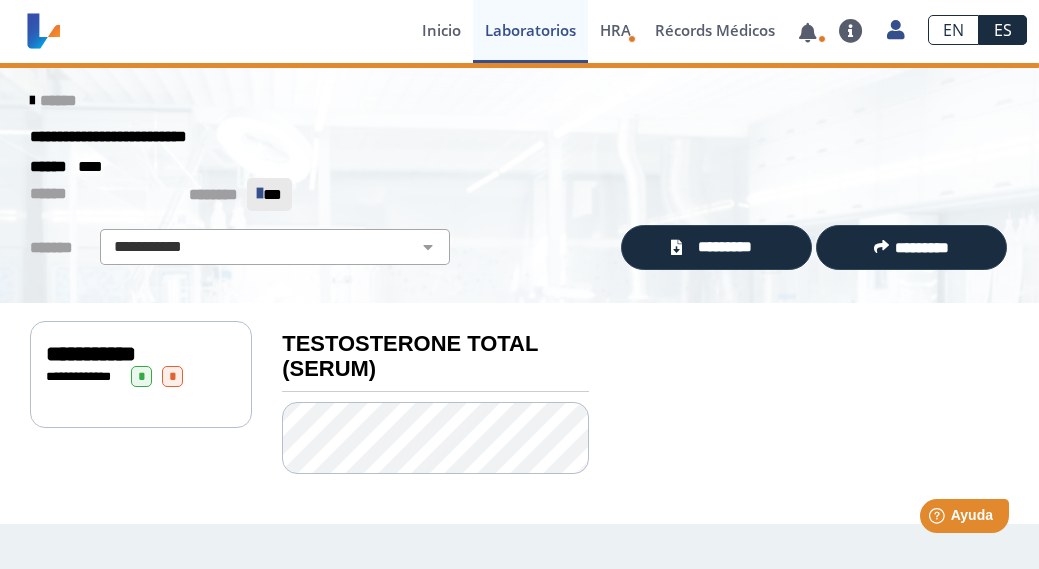 click on "[CREDIT_CARD] [CREDIT_CARD]" 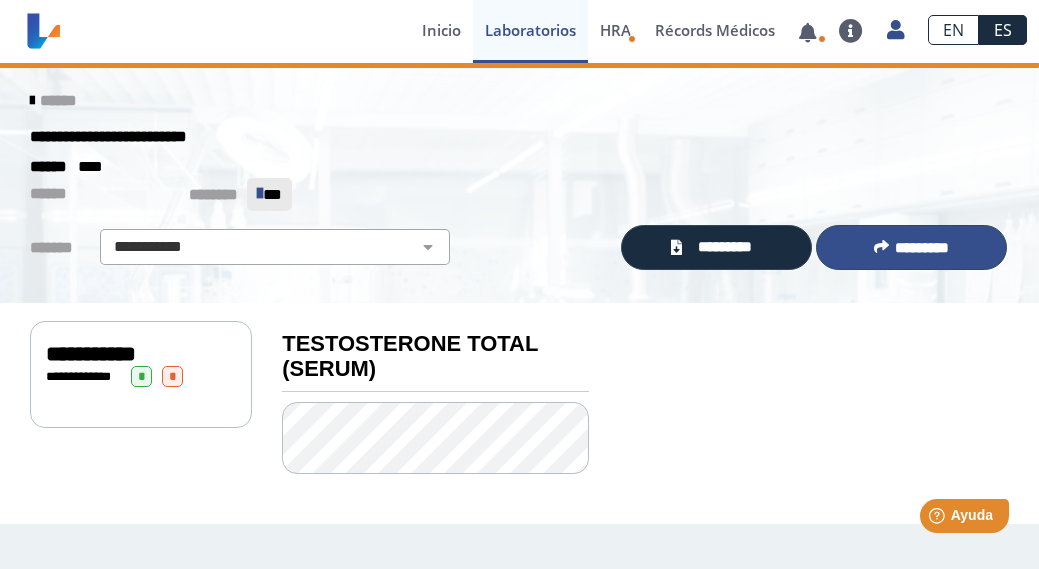 click on "*********" 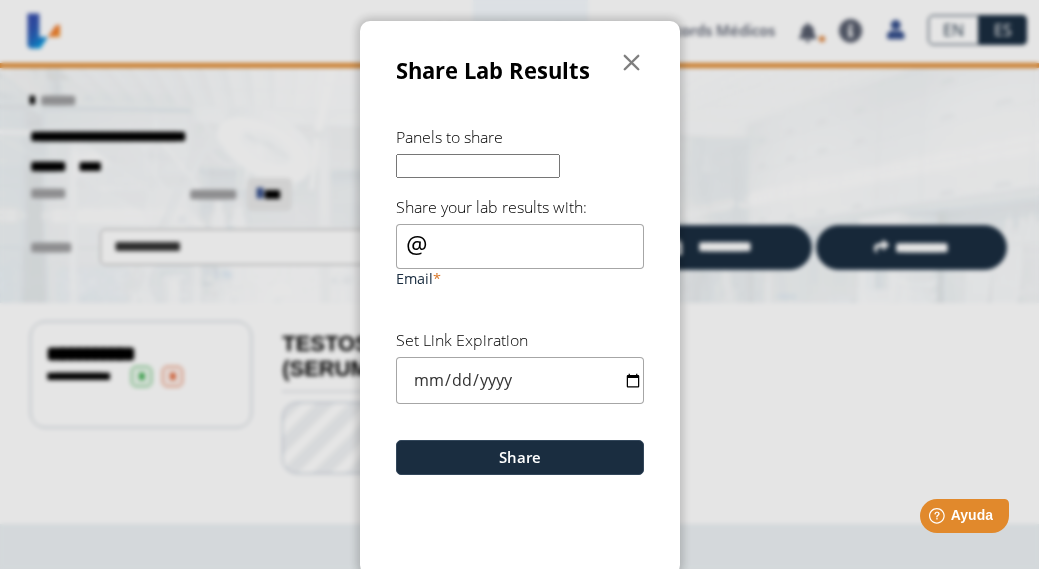 click on "Panels to share" 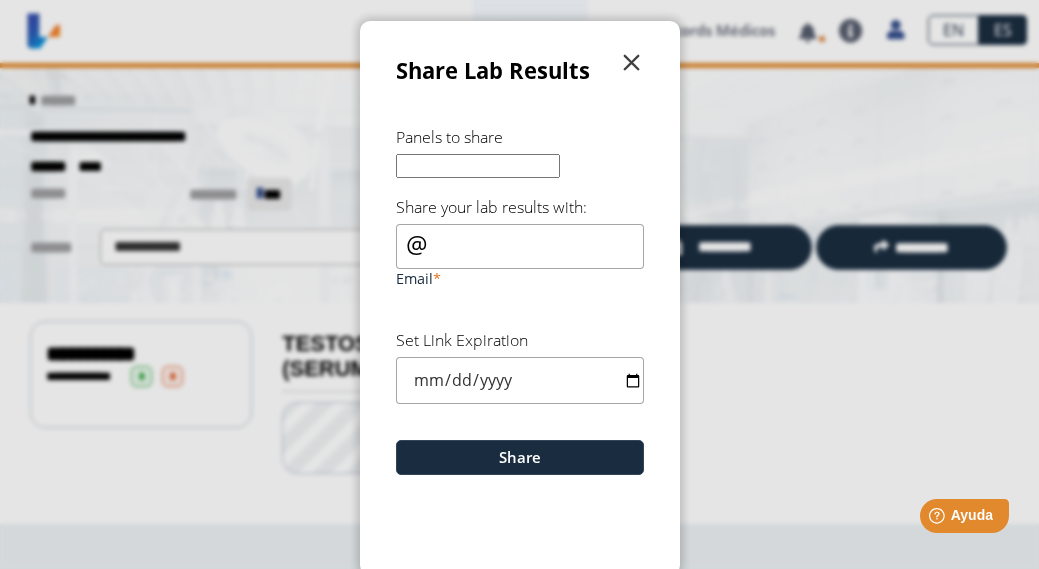 click on "" 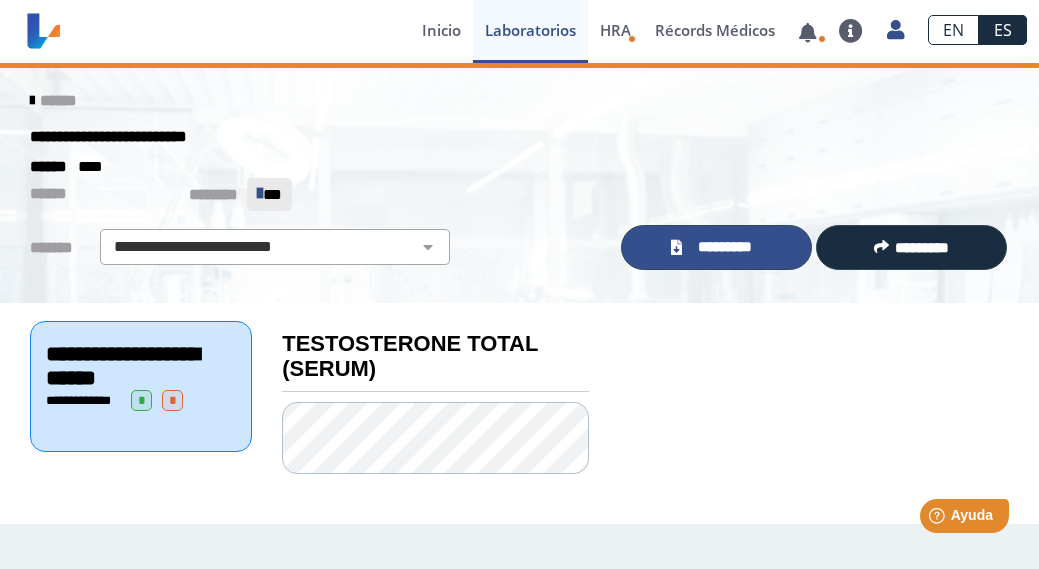 click on "*********" 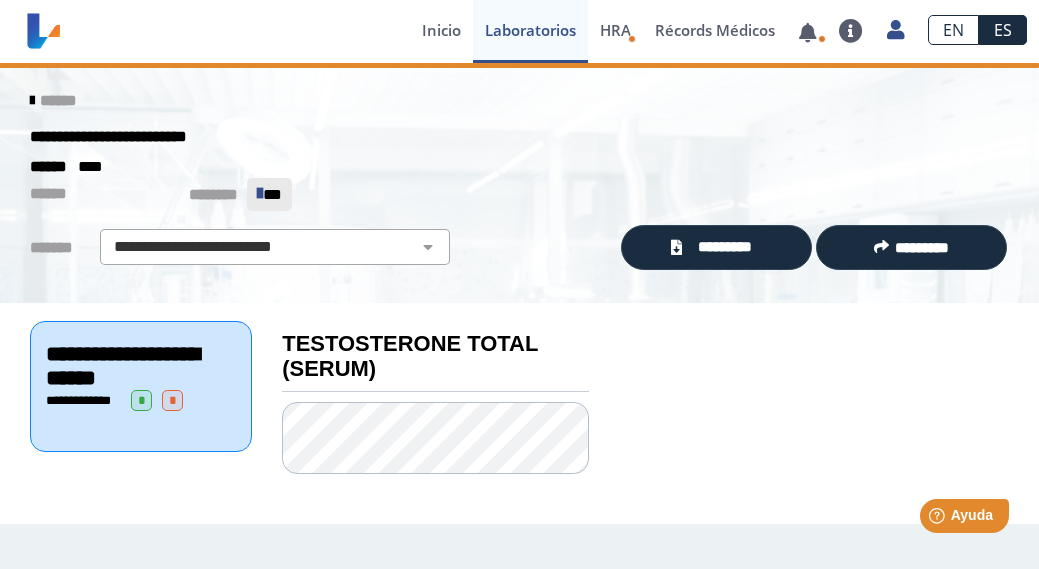 click on "[CREDIT_CARD]" 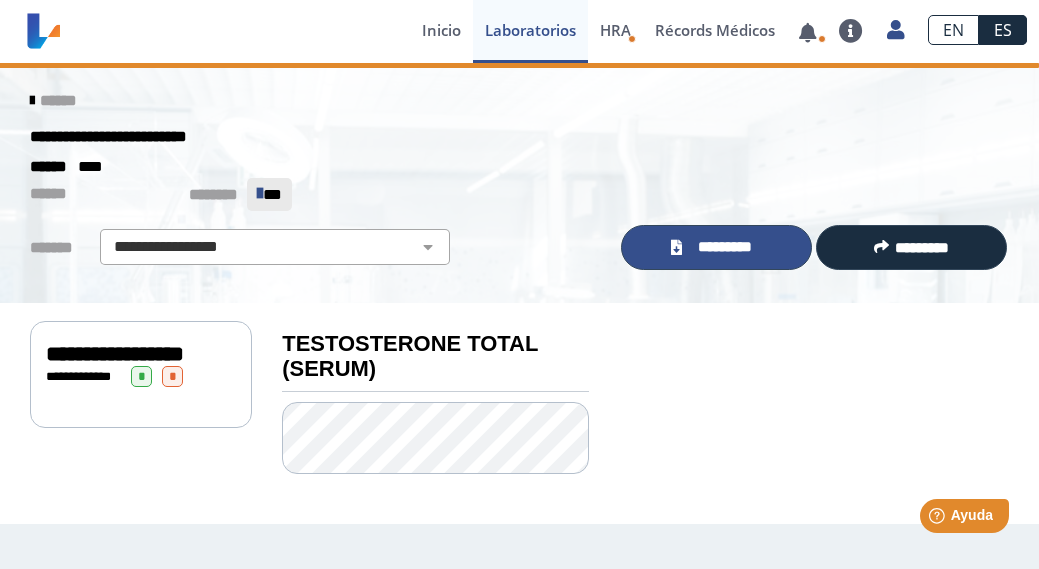click on "*********" 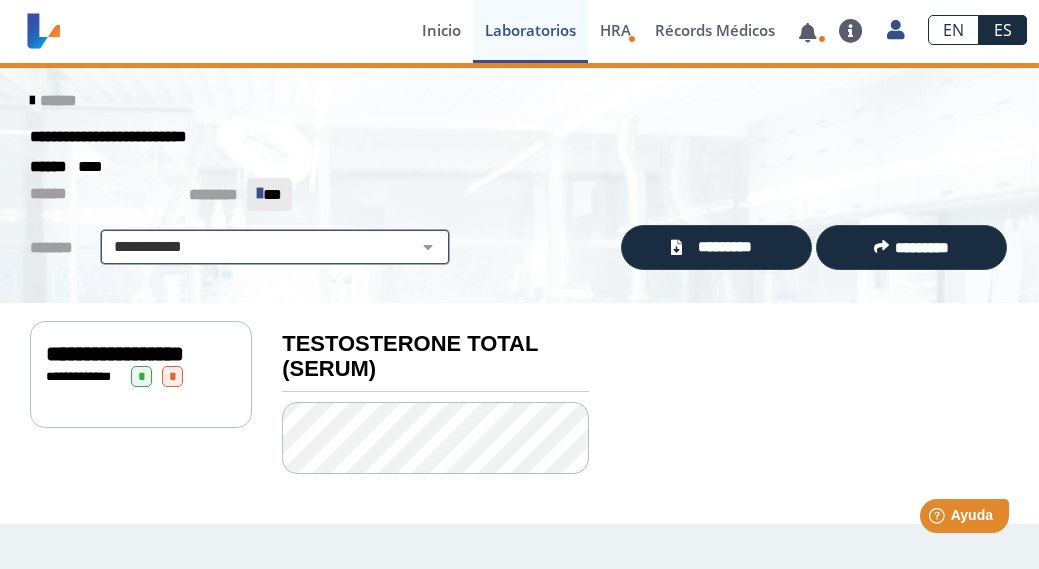 select on "**********" 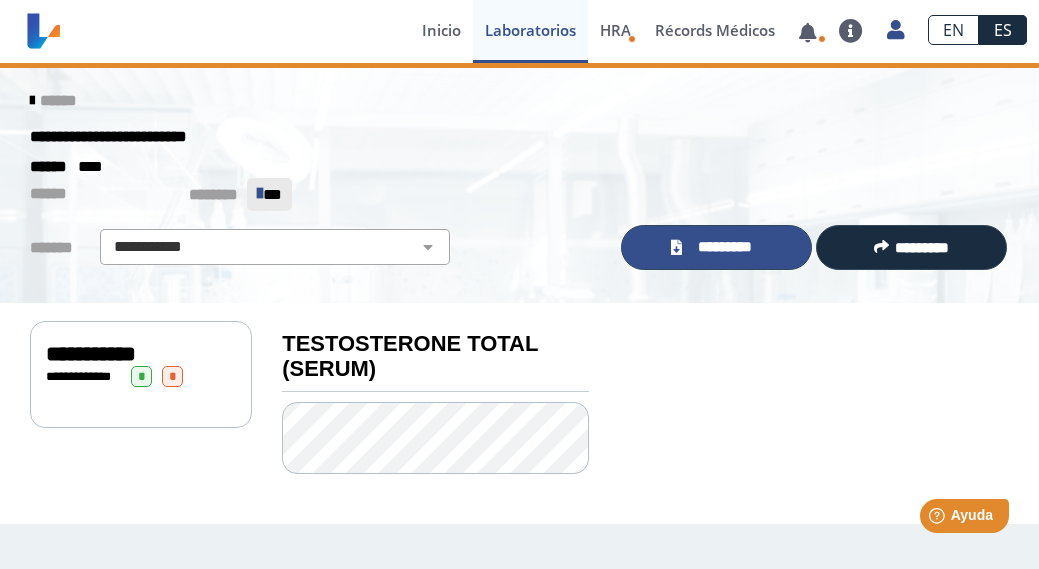 click on "*********" 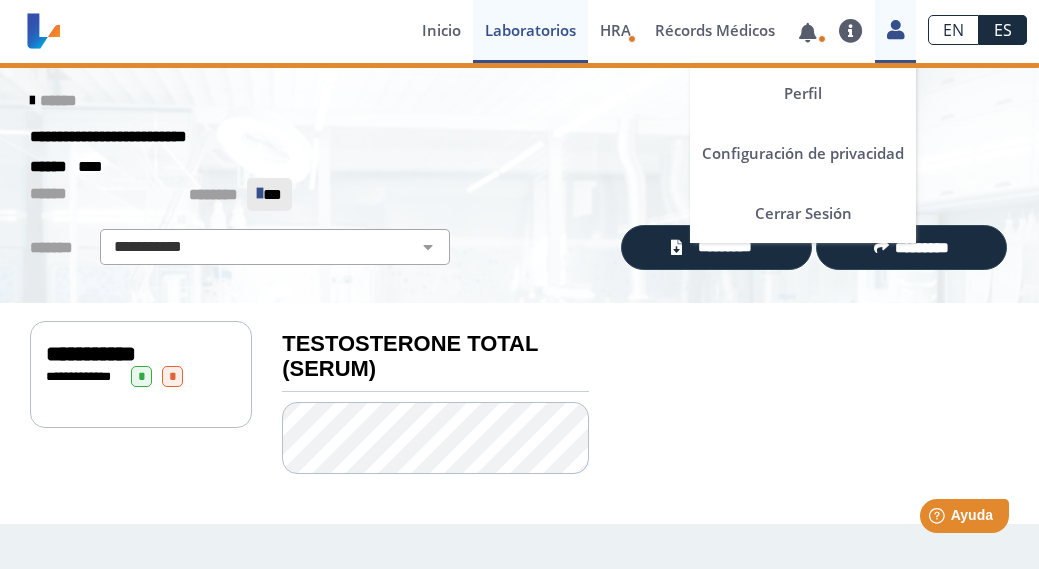 click at bounding box center (895, 29) 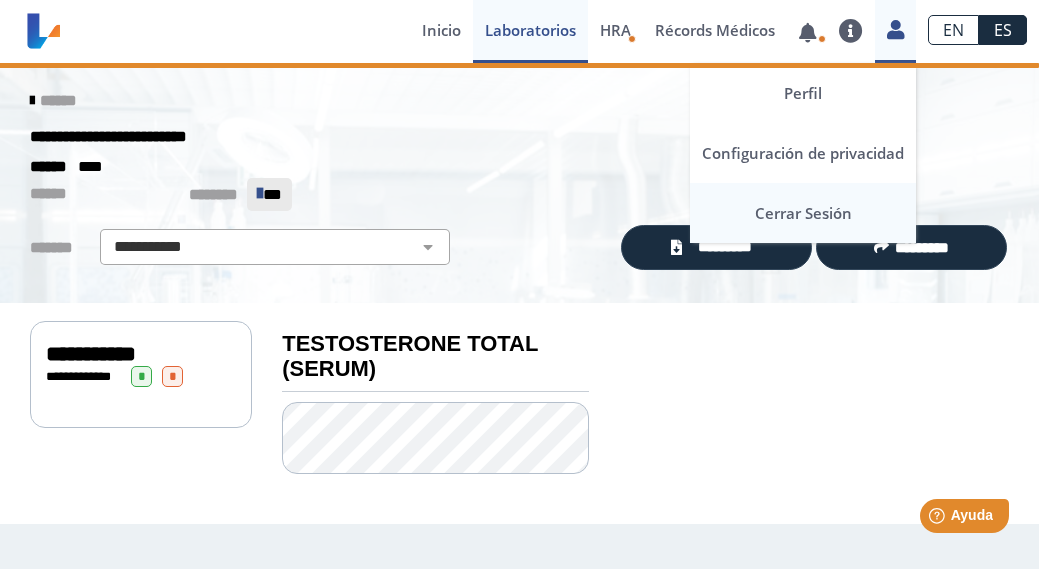 click on "Cerrar Sesión" at bounding box center [803, 213] 